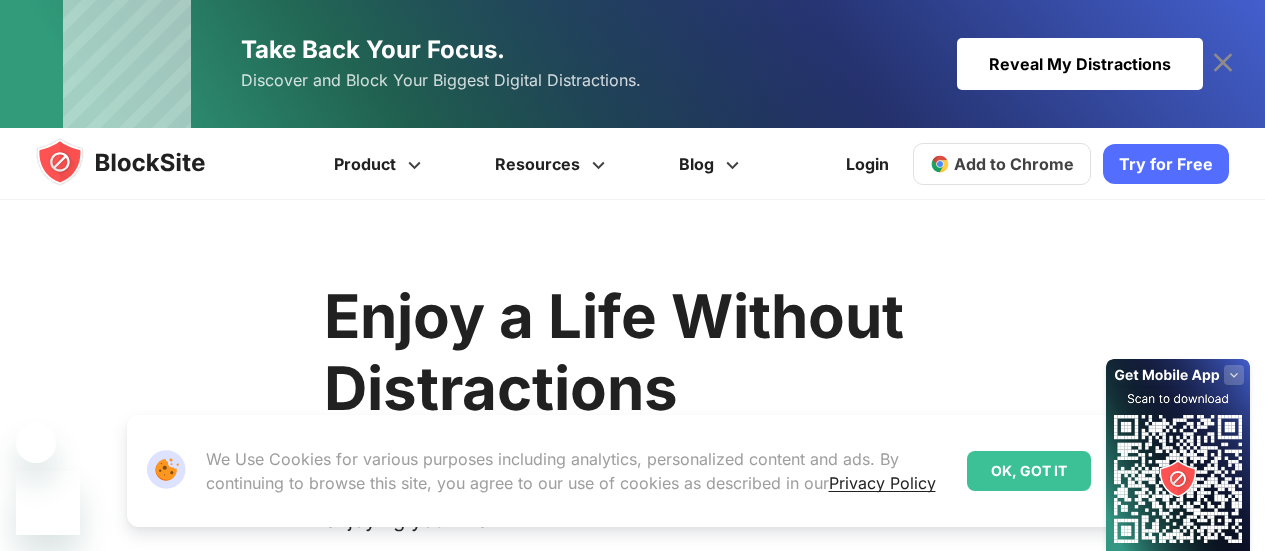 scroll, scrollTop: 0, scrollLeft: 0, axis: both 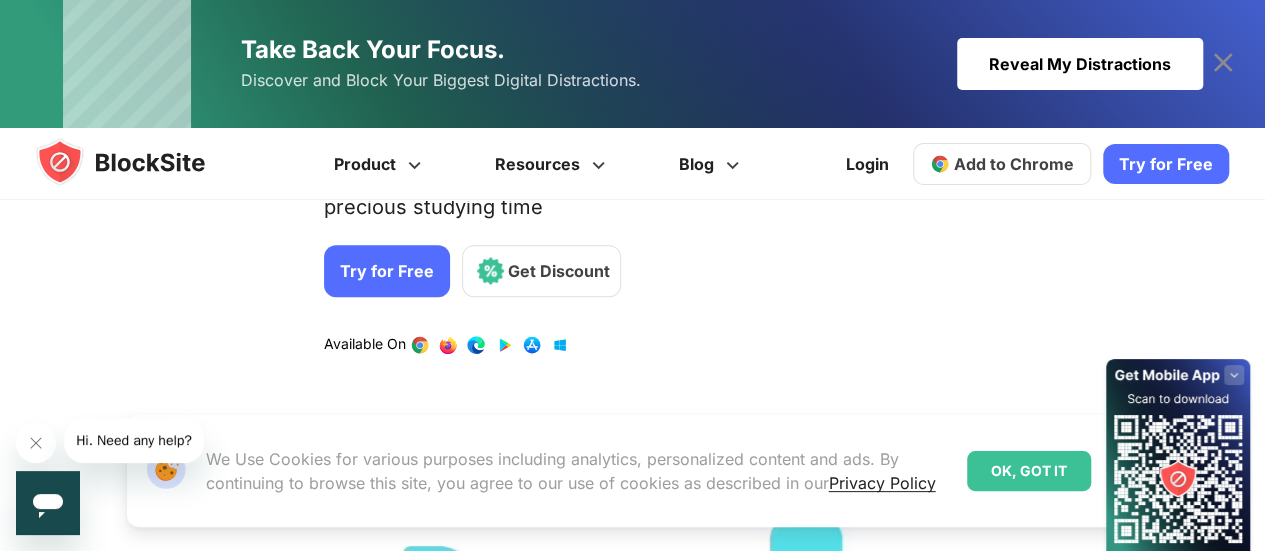 click 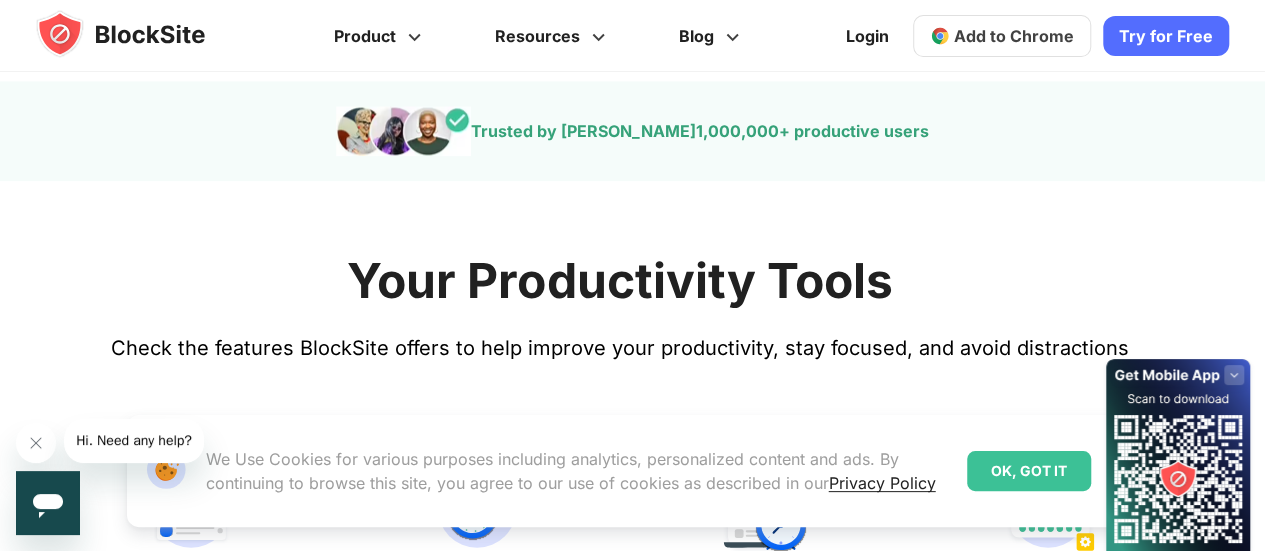 scroll, scrollTop: 1189, scrollLeft: 0, axis: vertical 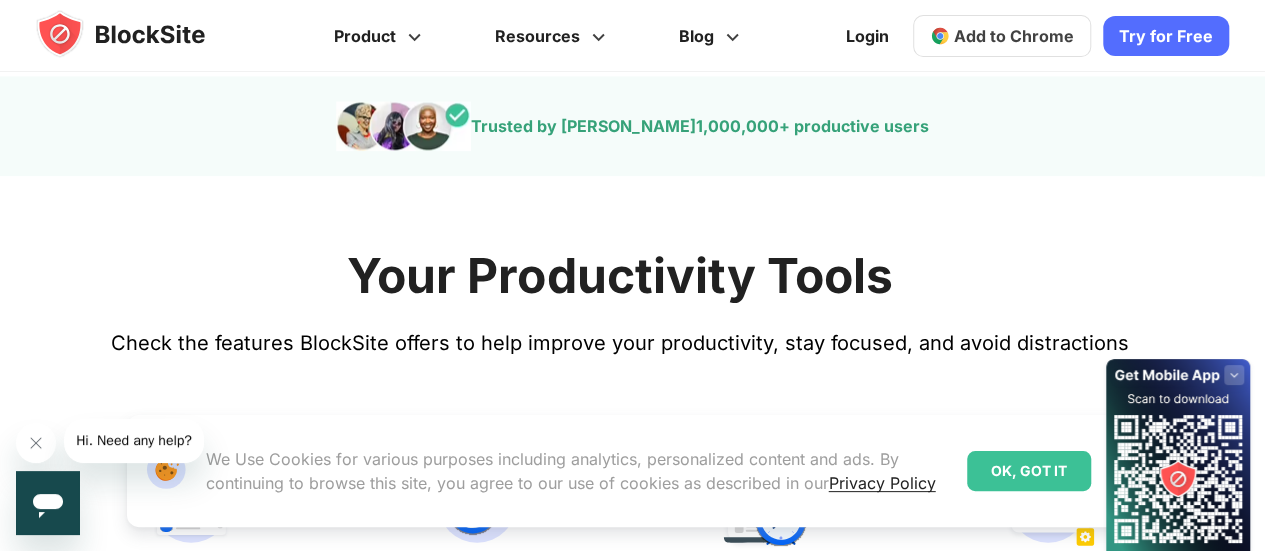 click on "OK, GOT IT" at bounding box center [1029, 471] 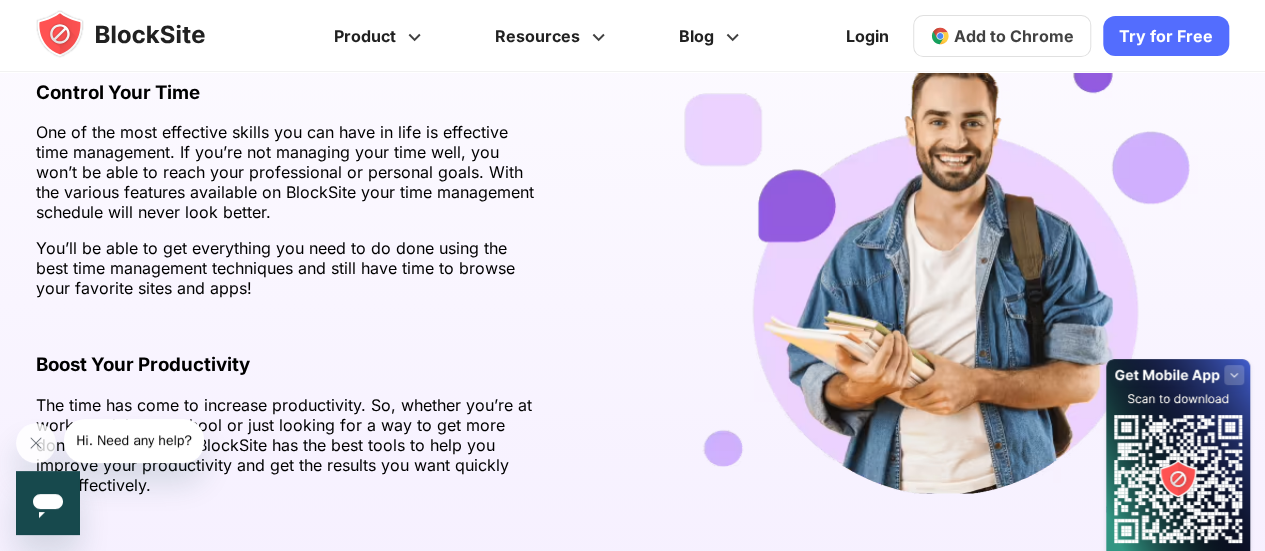 scroll, scrollTop: 3453, scrollLeft: 0, axis: vertical 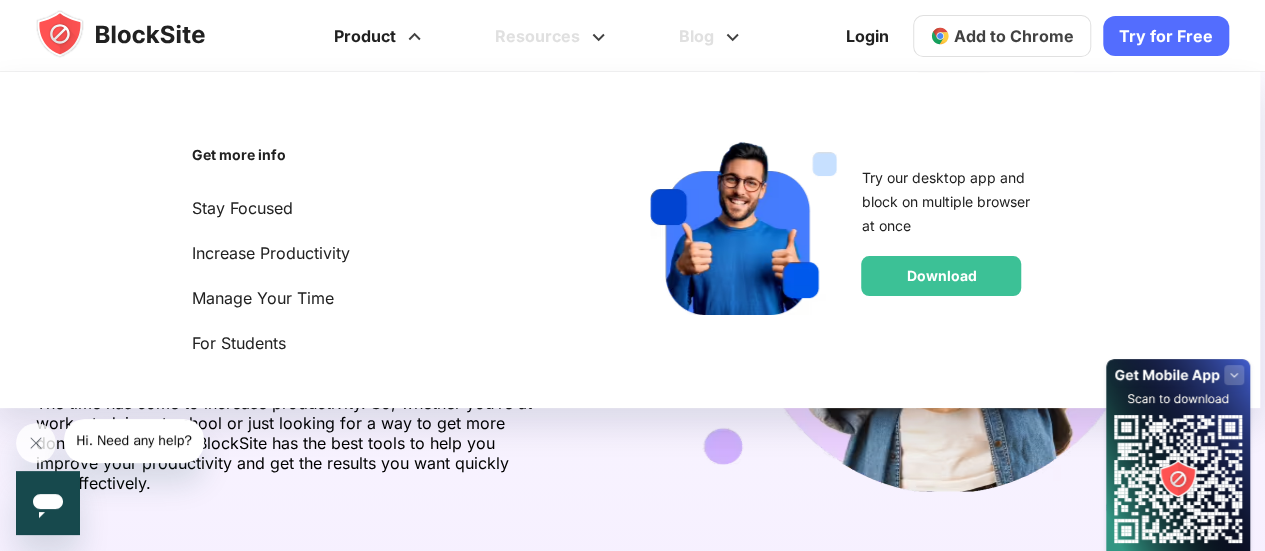 click on "Product" at bounding box center [380, 36] 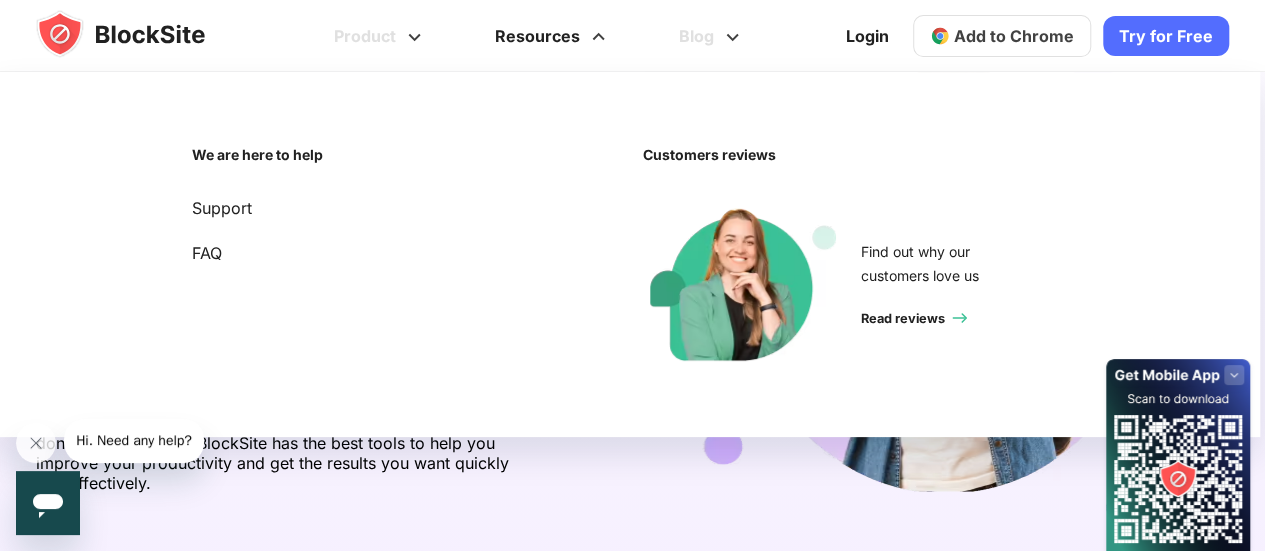 scroll, scrollTop: 3484, scrollLeft: 0, axis: vertical 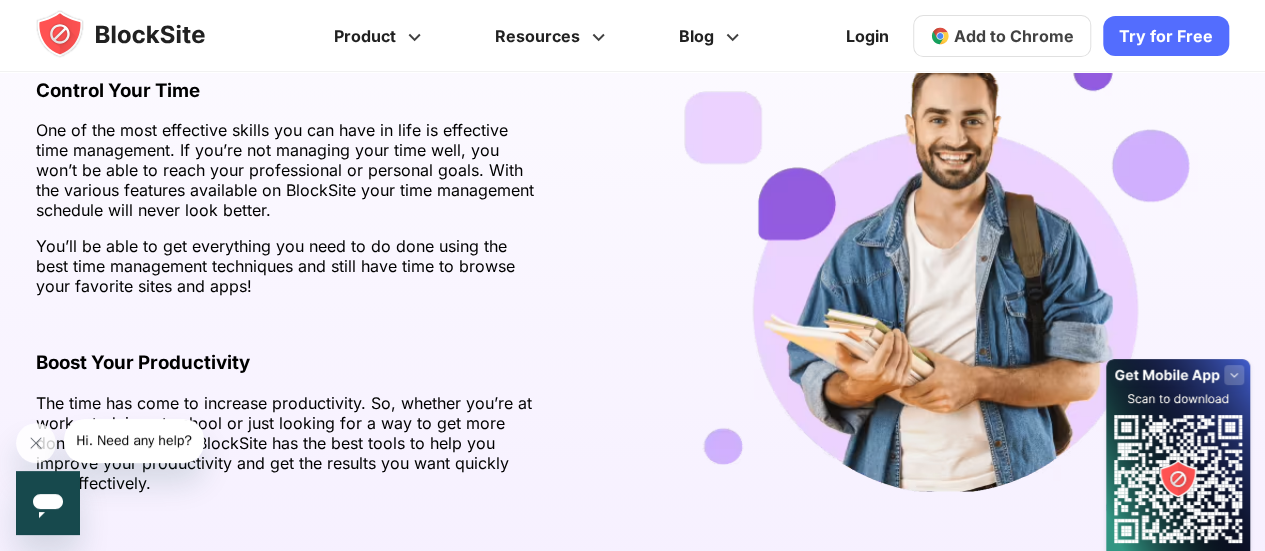 click on "Add to Chrome" at bounding box center (1014, 36) 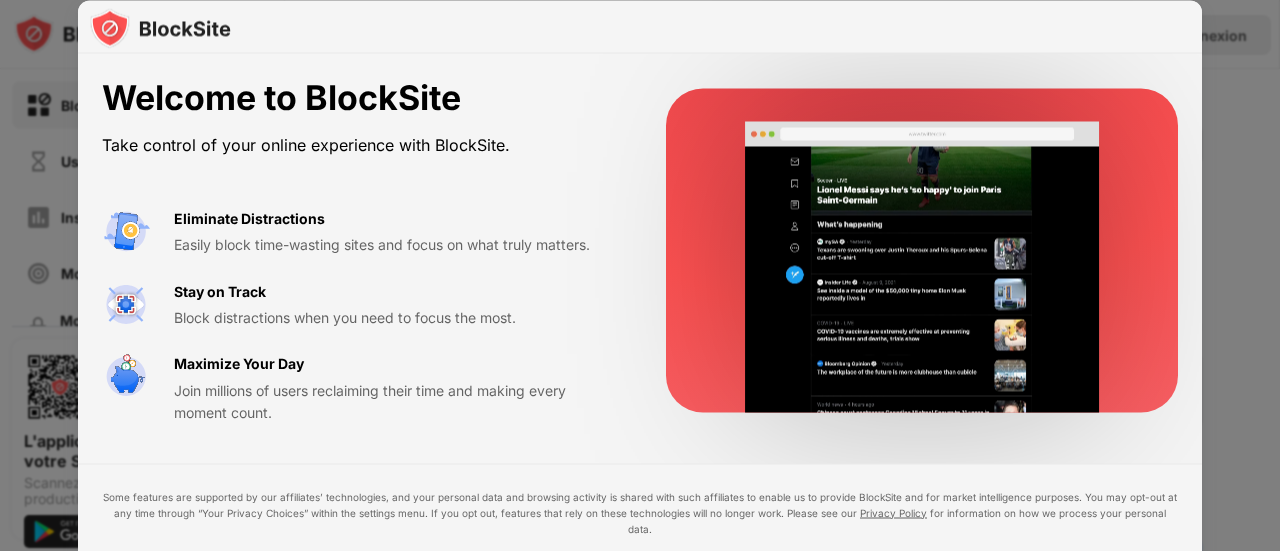 scroll, scrollTop: 0, scrollLeft: 0, axis: both 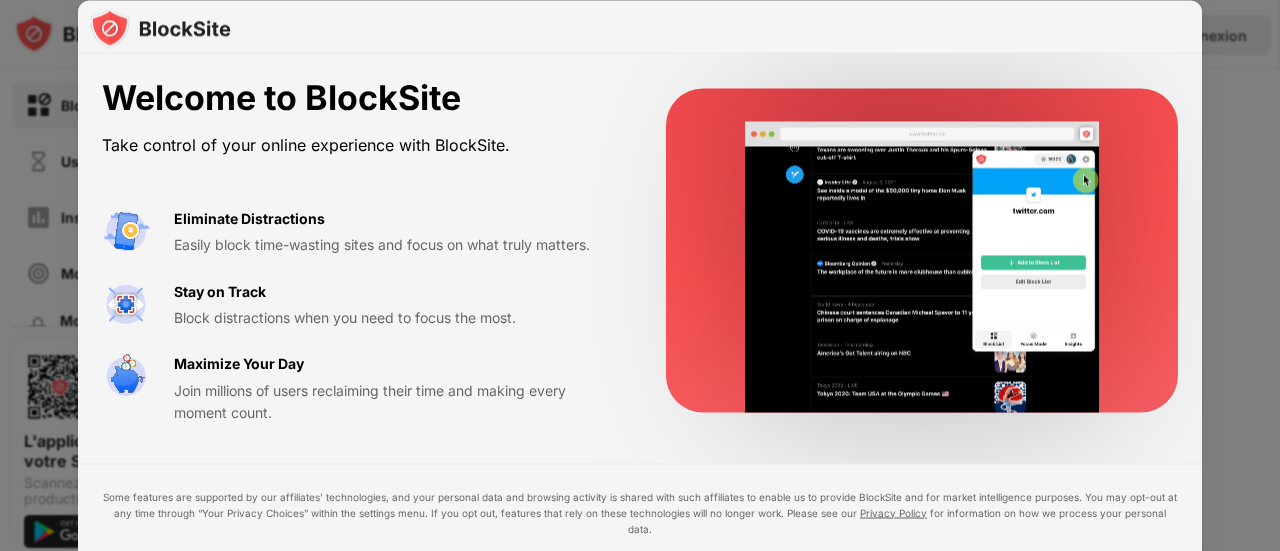 click at bounding box center [640, 275] 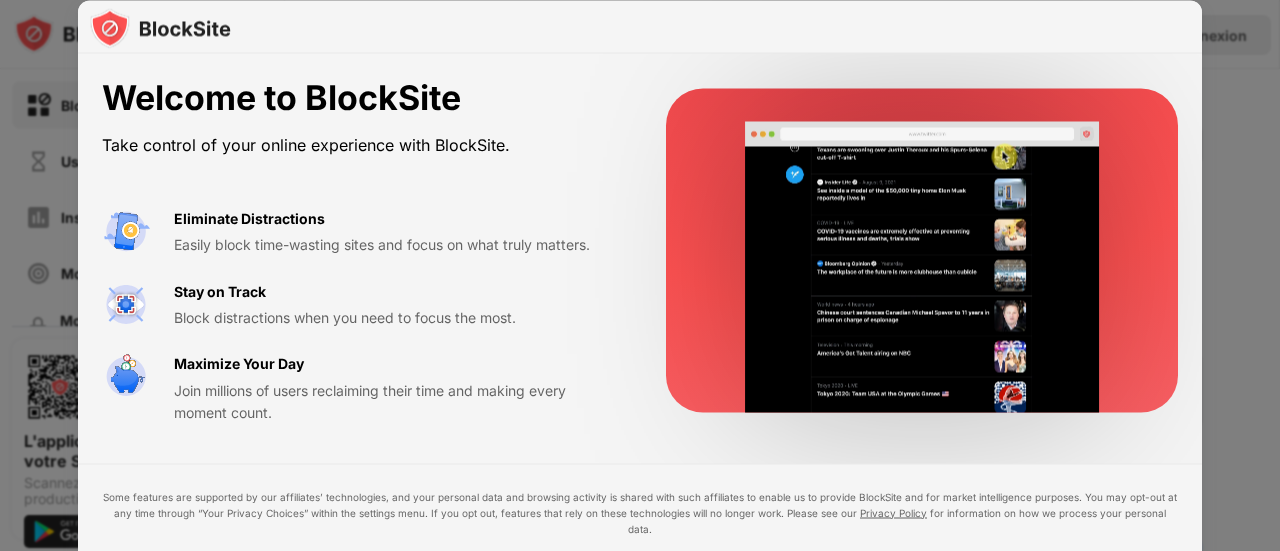 click at bounding box center (640, 275) 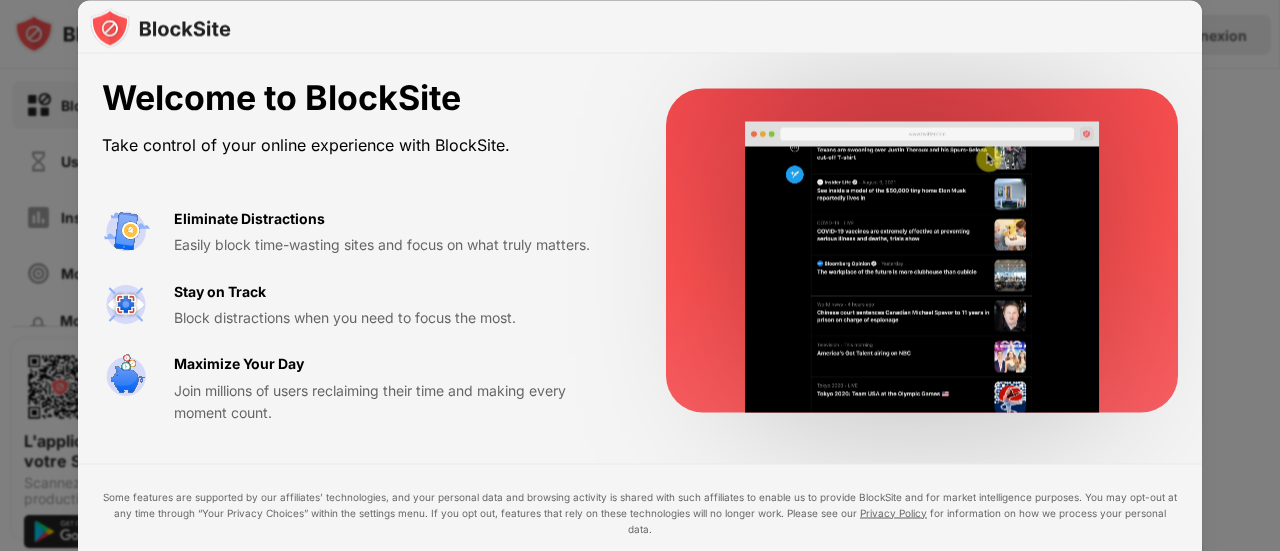 click at bounding box center [640, 275] 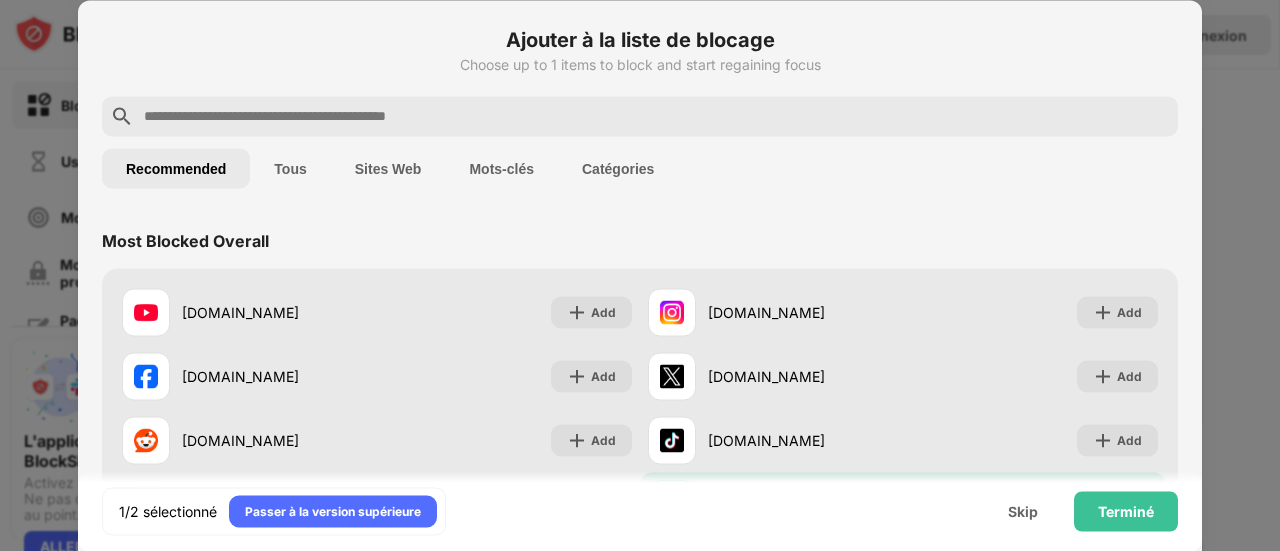 scroll, scrollTop: 0, scrollLeft: 0, axis: both 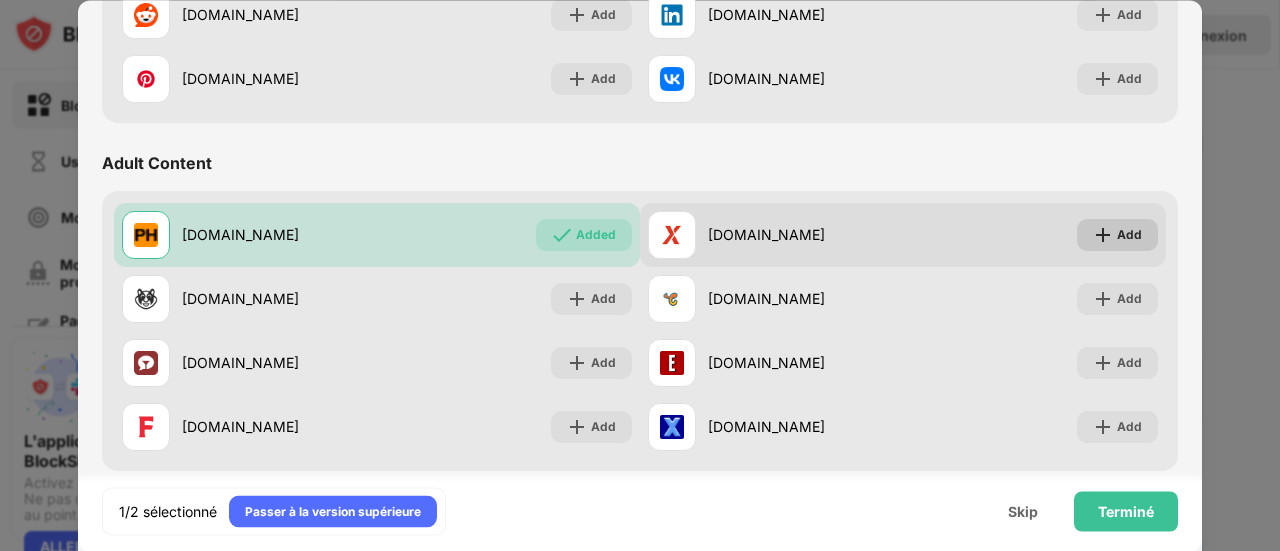 click on "Add" at bounding box center [1129, 235] 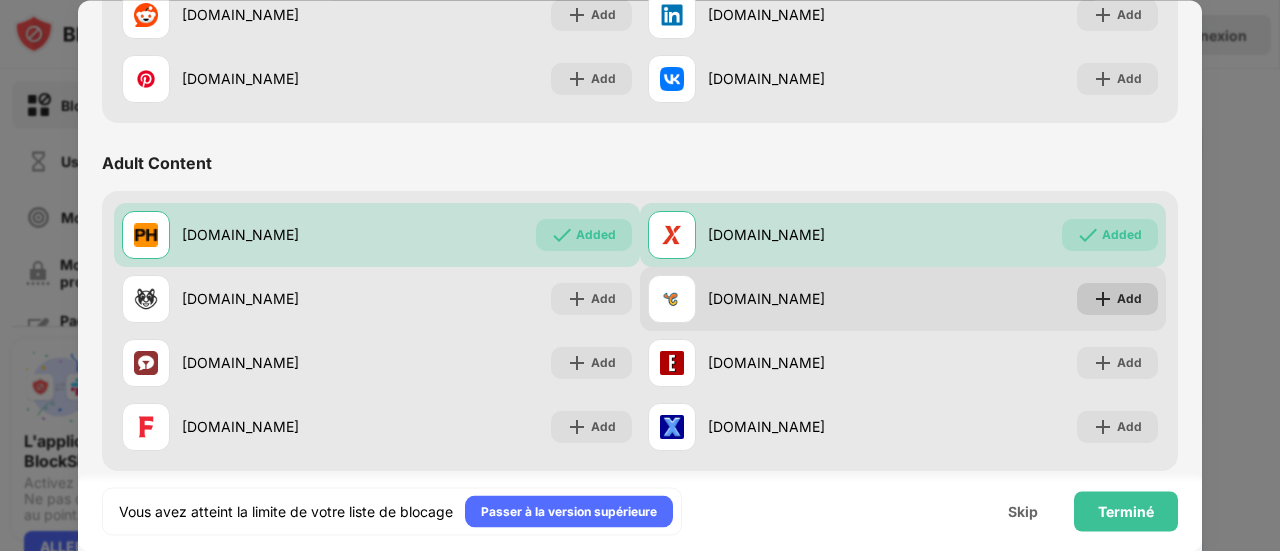 click on "Add" at bounding box center [1129, 299] 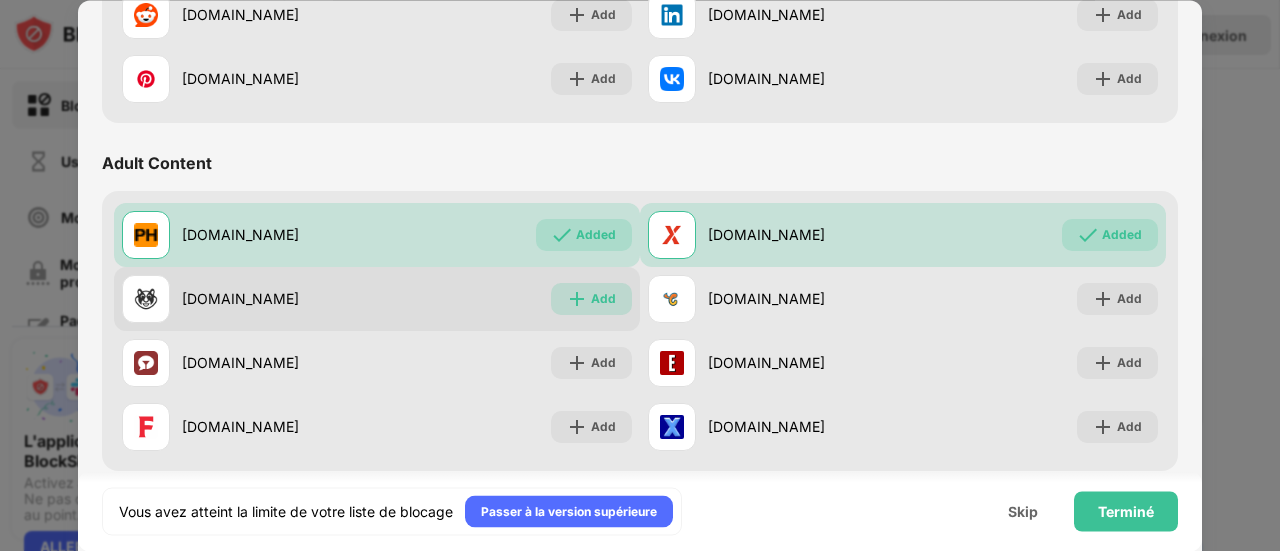 click on "Add" at bounding box center (603, 299) 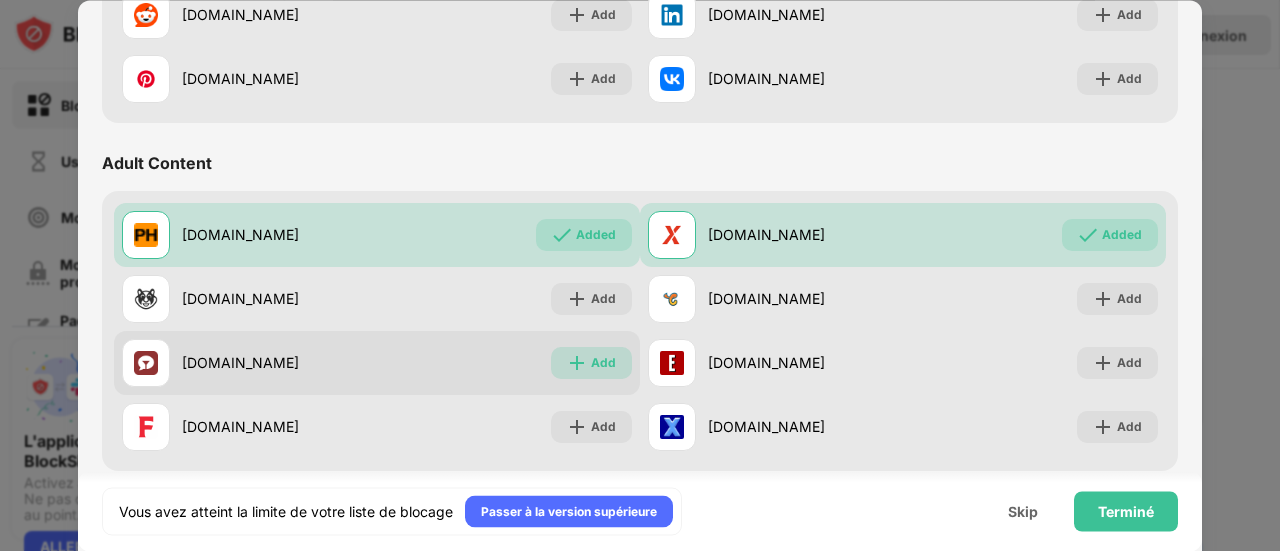click on "Add" at bounding box center (603, 363) 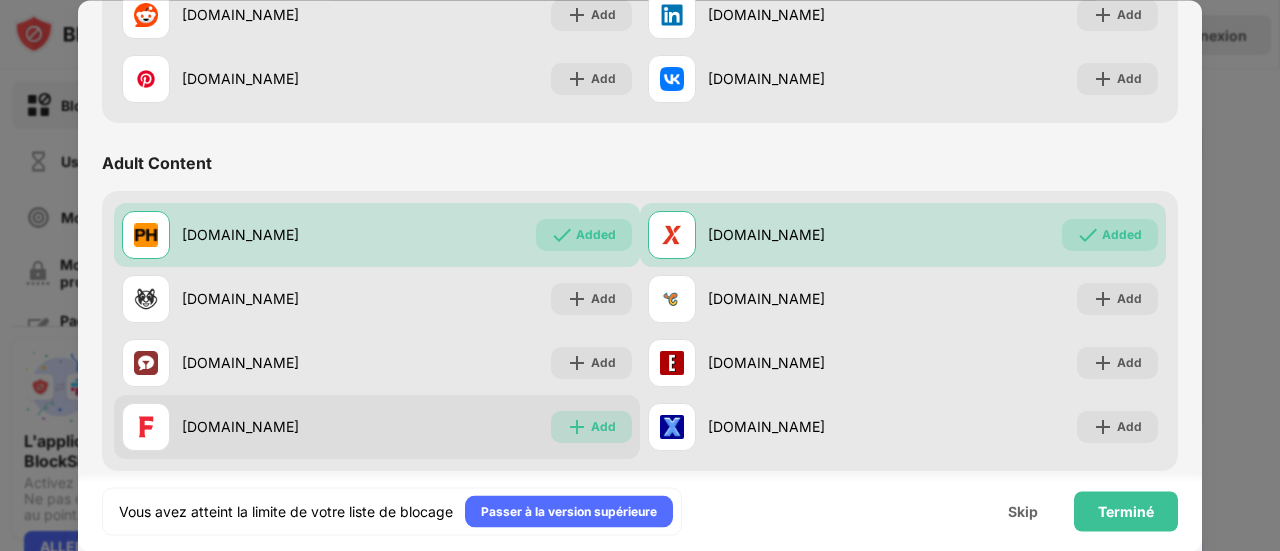 click on "Add" at bounding box center [603, 427] 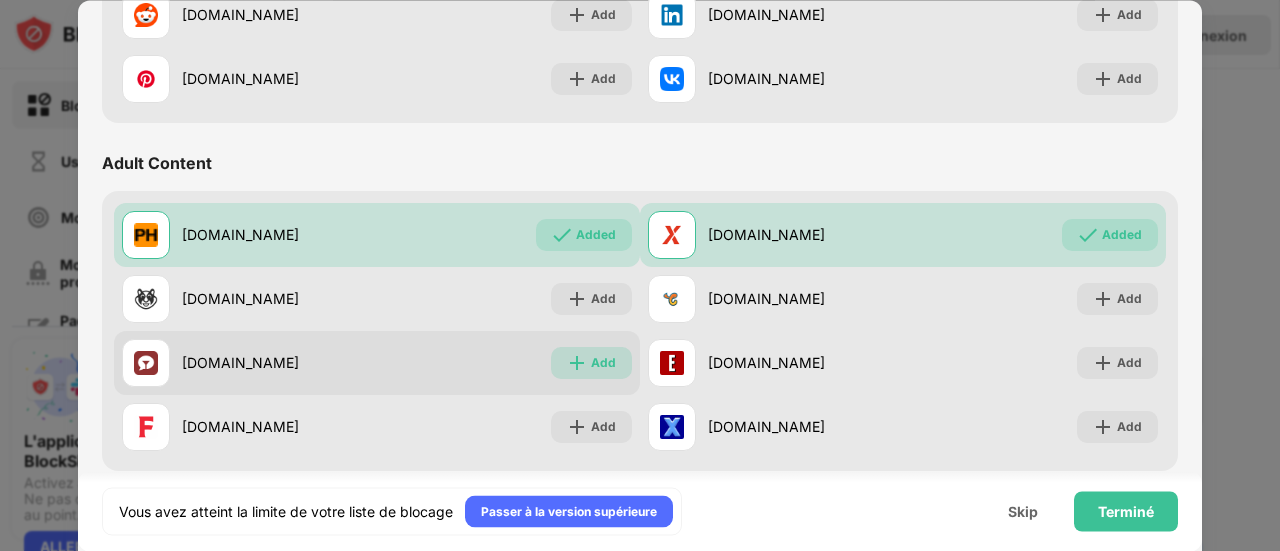 click on "Add" at bounding box center [603, 363] 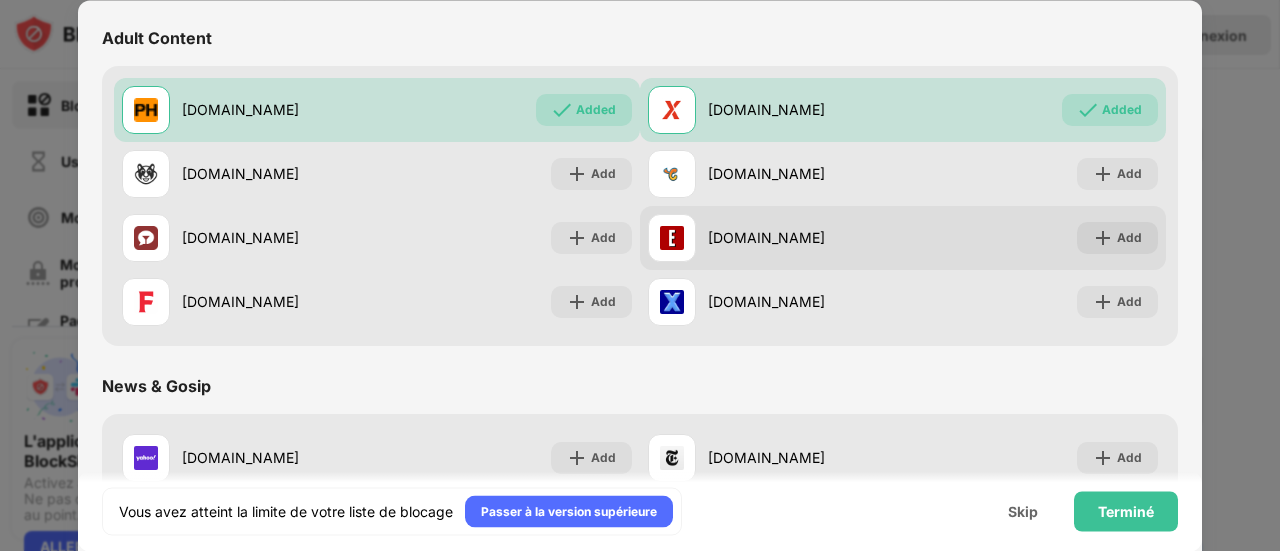 scroll, scrollTop: 911, scrollLeft: 0, axis: vertical 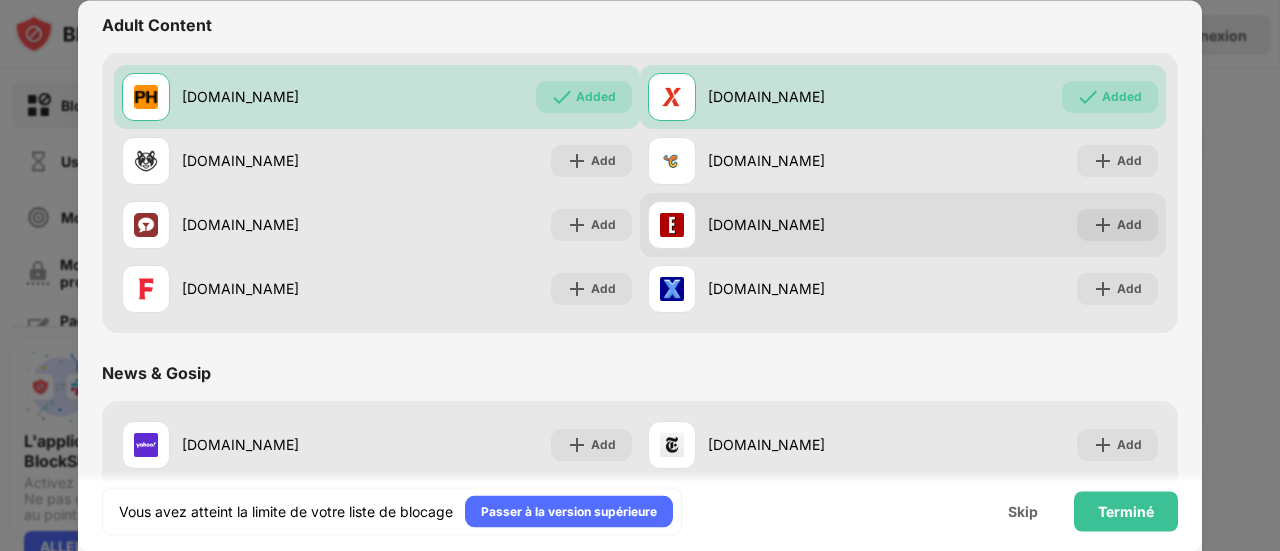 click on "News & Gosip" at bounding box center (640, 373) 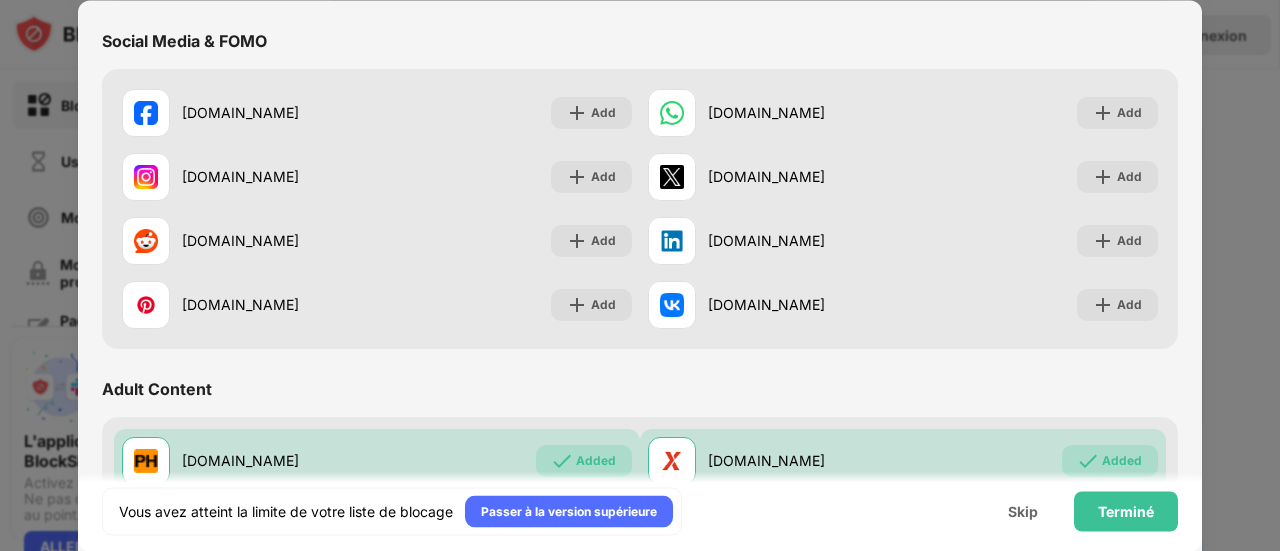 scroll, scrollTop: 0, scrollLeft: 0, axis: both 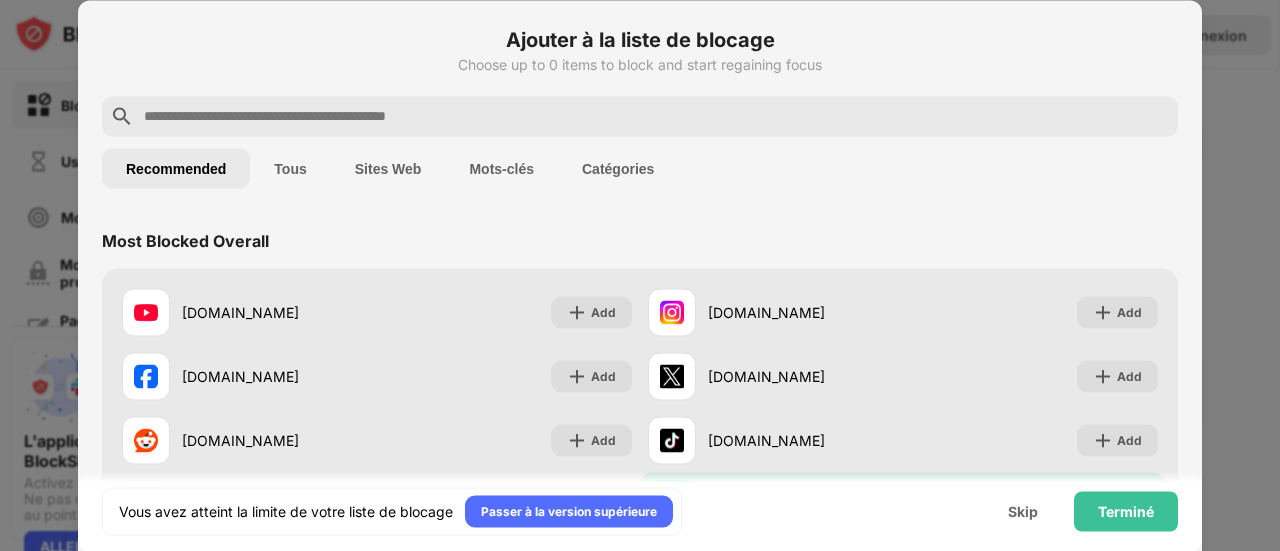 click at bounding box center [656, 116] 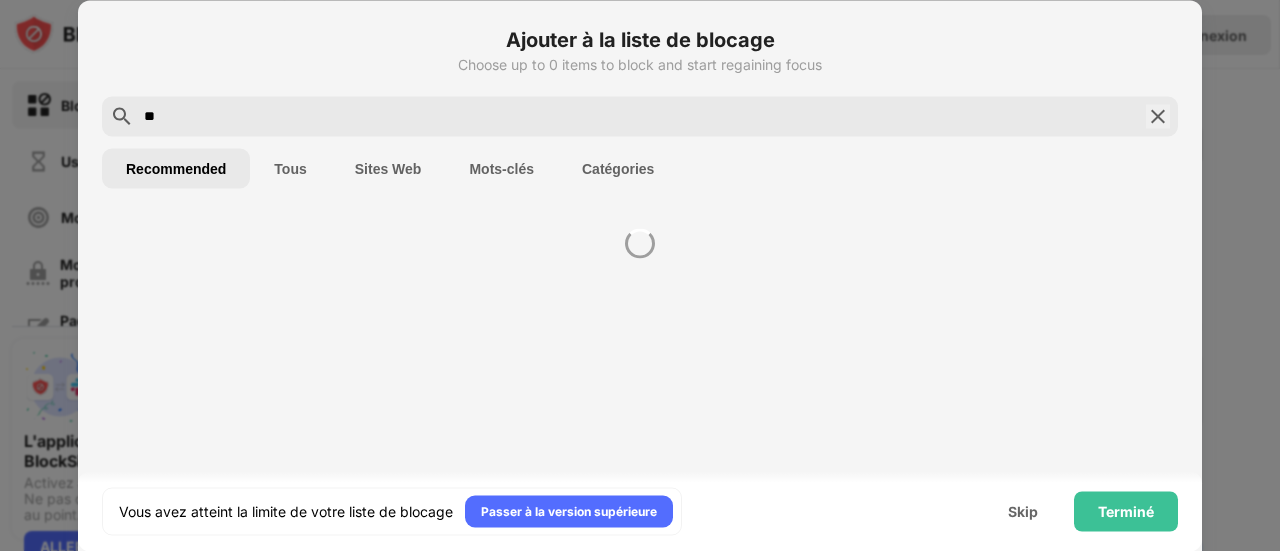 type on "*" 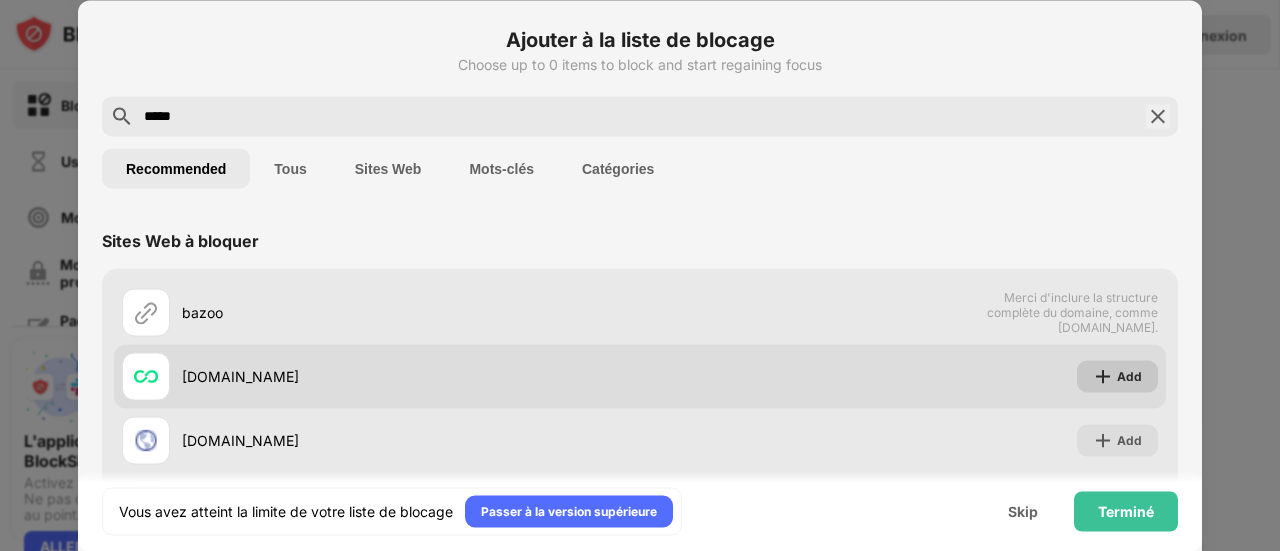type on "*****" 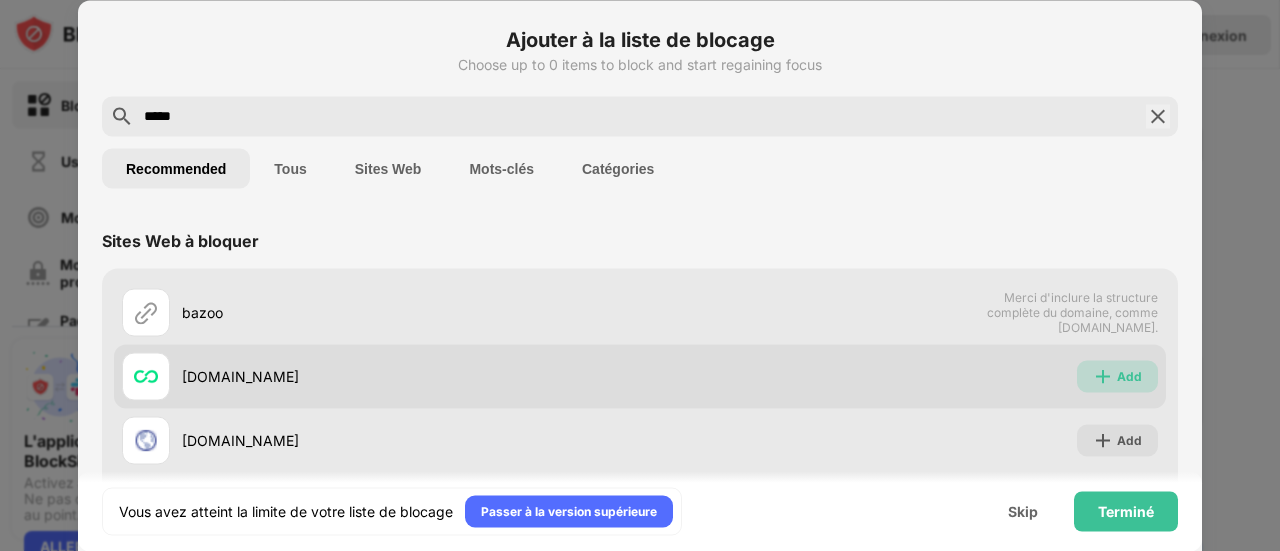 click on "Add" at bounding box center [1129, 376] 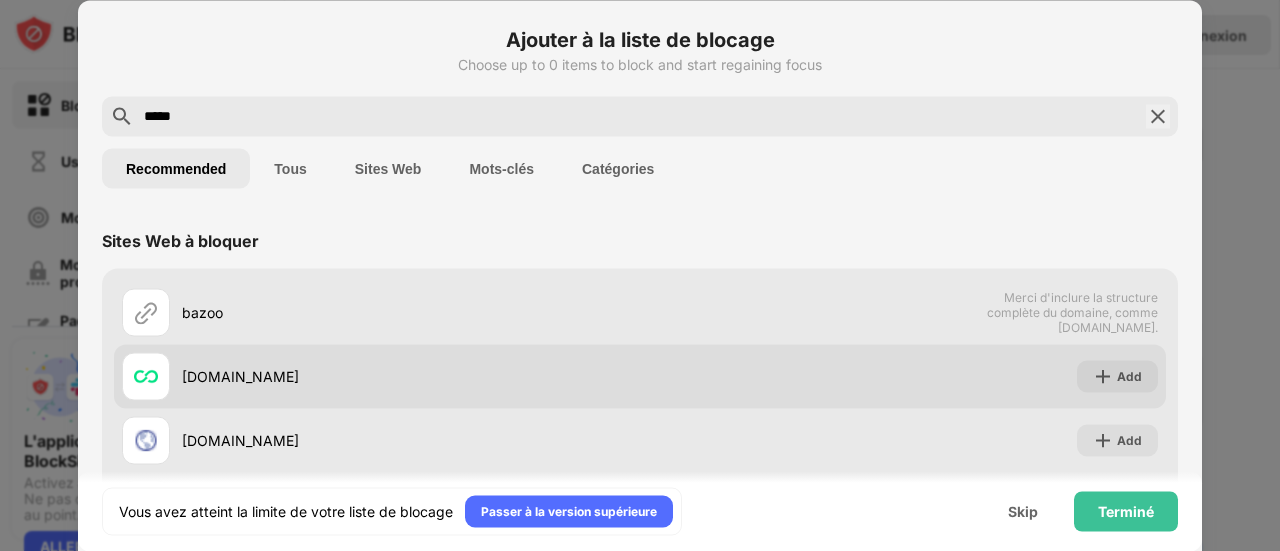 click on "Add" at bounding box center [1129, 376] 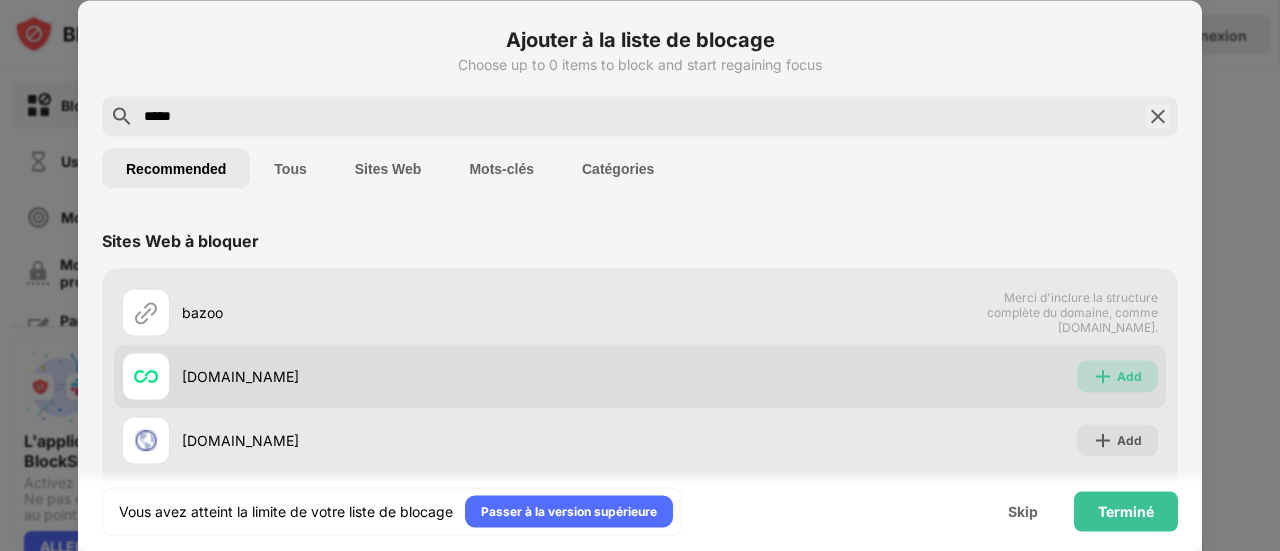 click on "Add" at bounding box center (1129, 376) 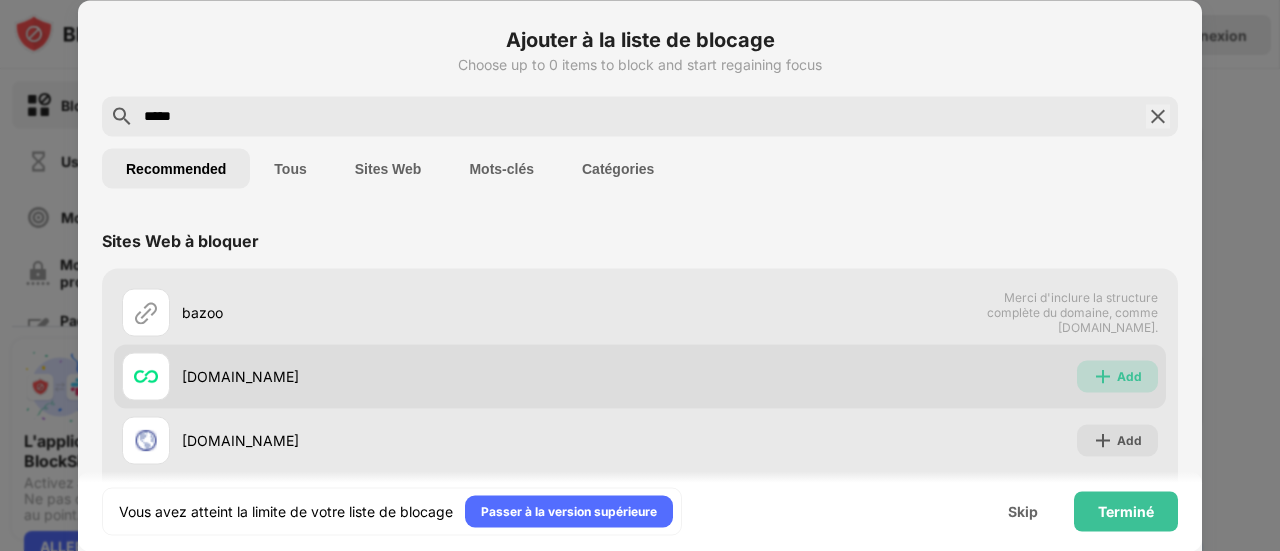 click at bounding box center [1103, 376] 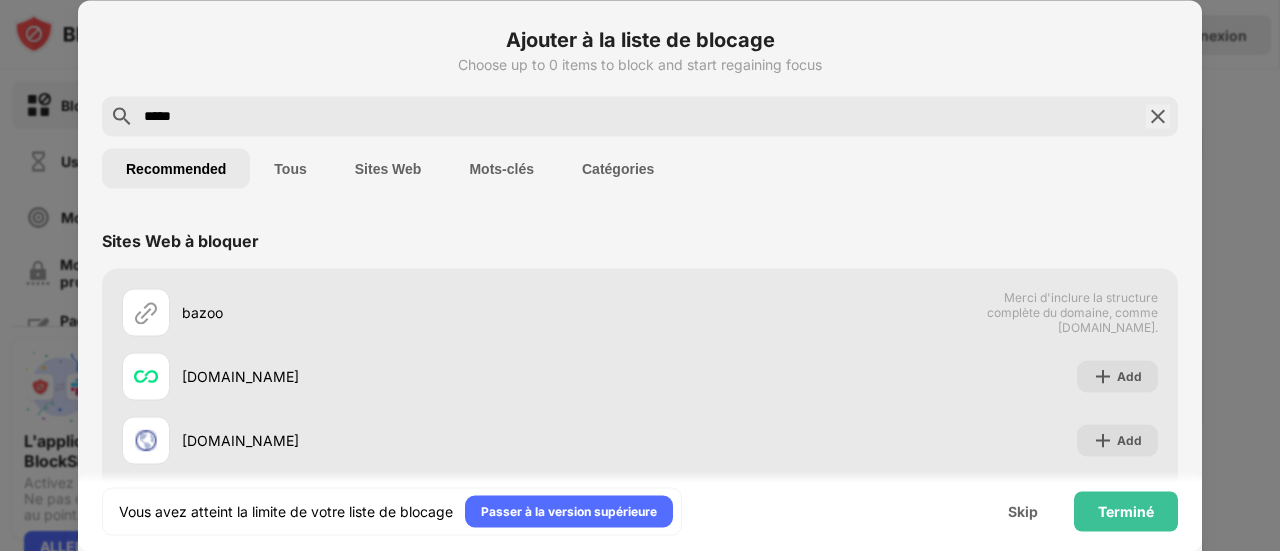 click at bounding box center [1158, 116] 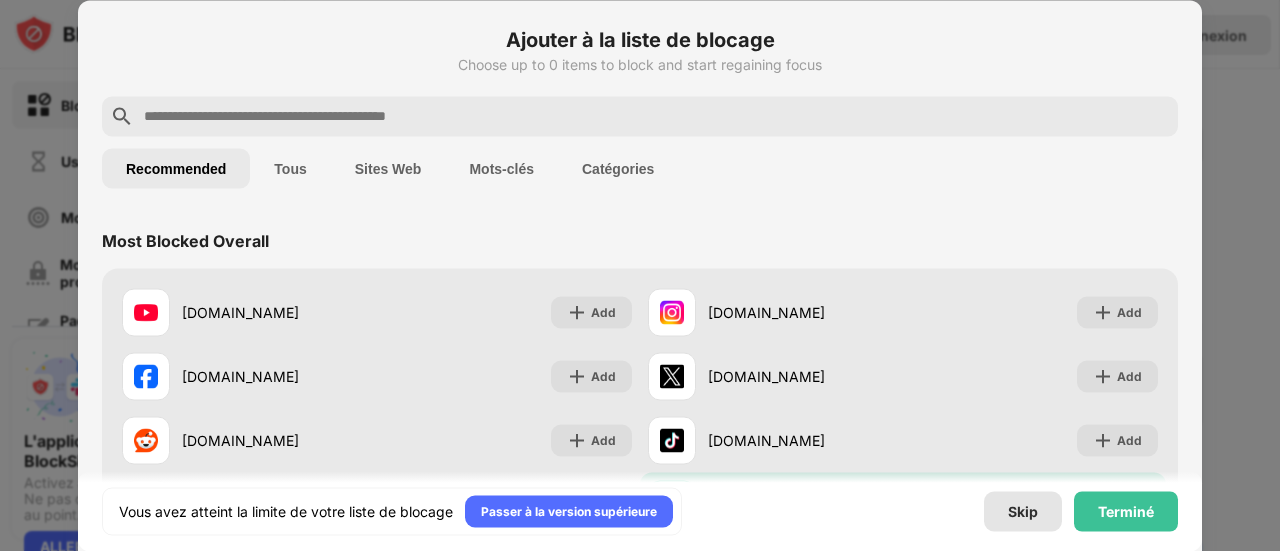 click on "Skip" at bounding box center (1023, 511) 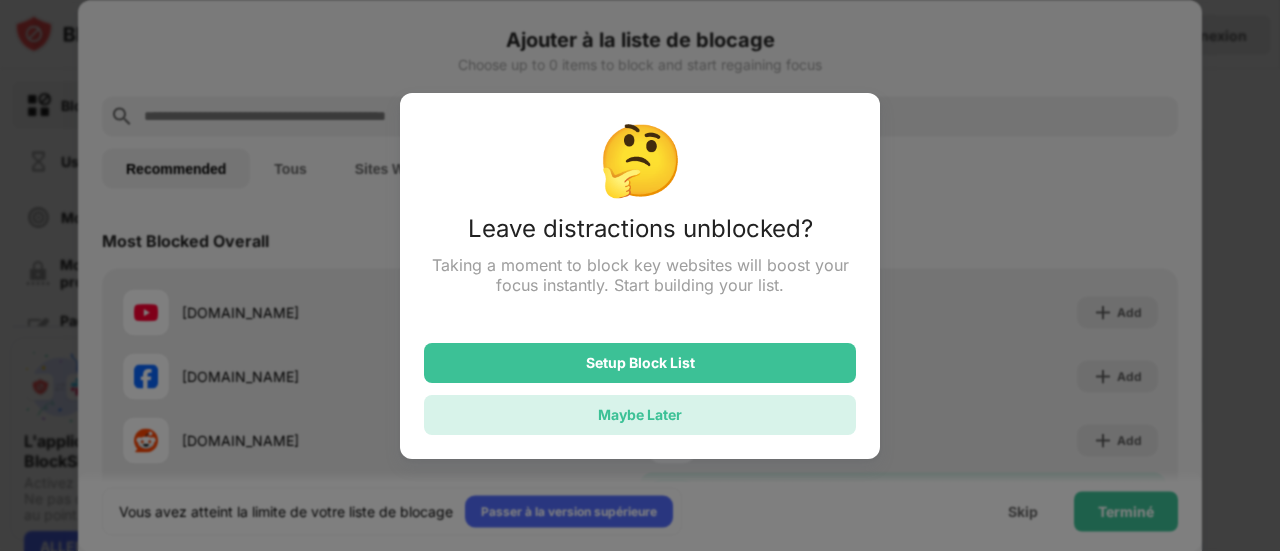click on "Maybe Later" at bounding box center (640, 415) 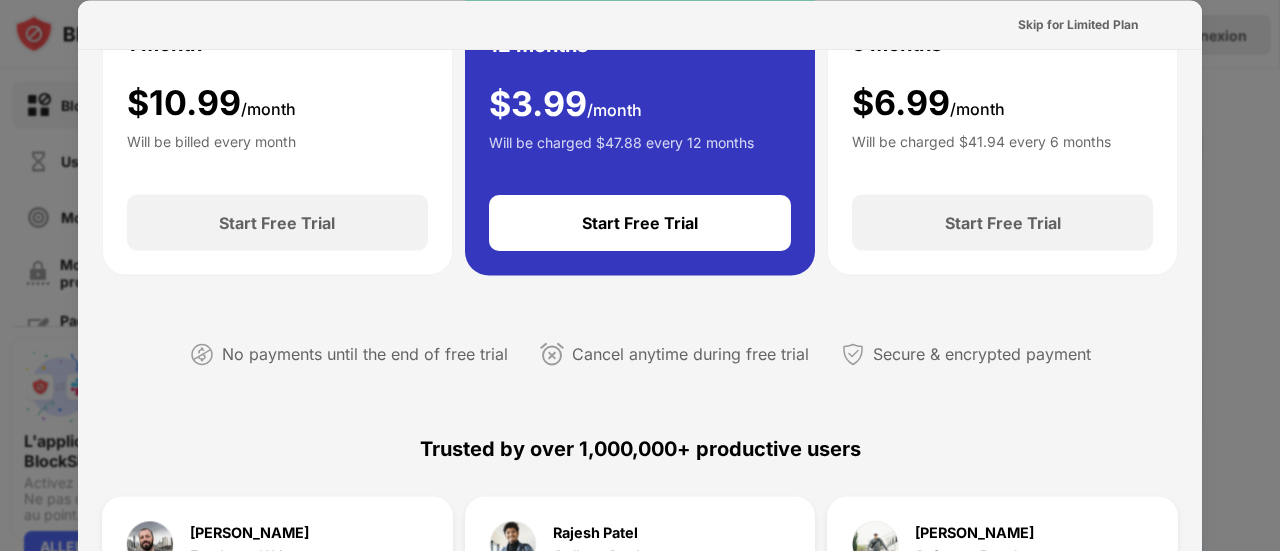 scroll, scrollTop: 0, scrollLeft: 0, axis: both 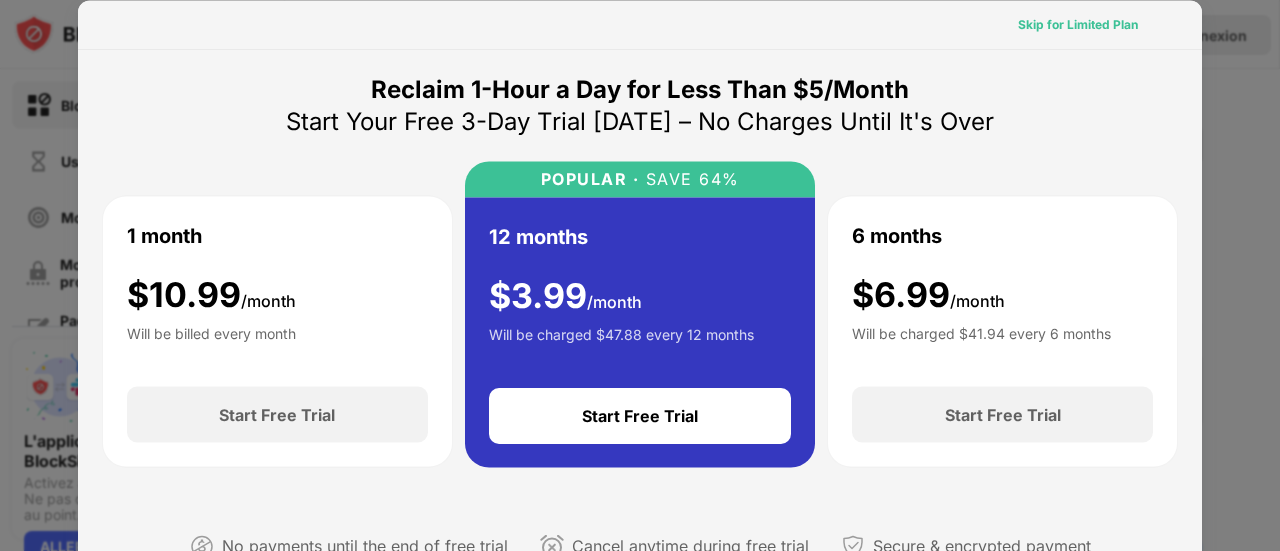 click on "Skip for Limited Plan" at bounding box center [1078, 24] 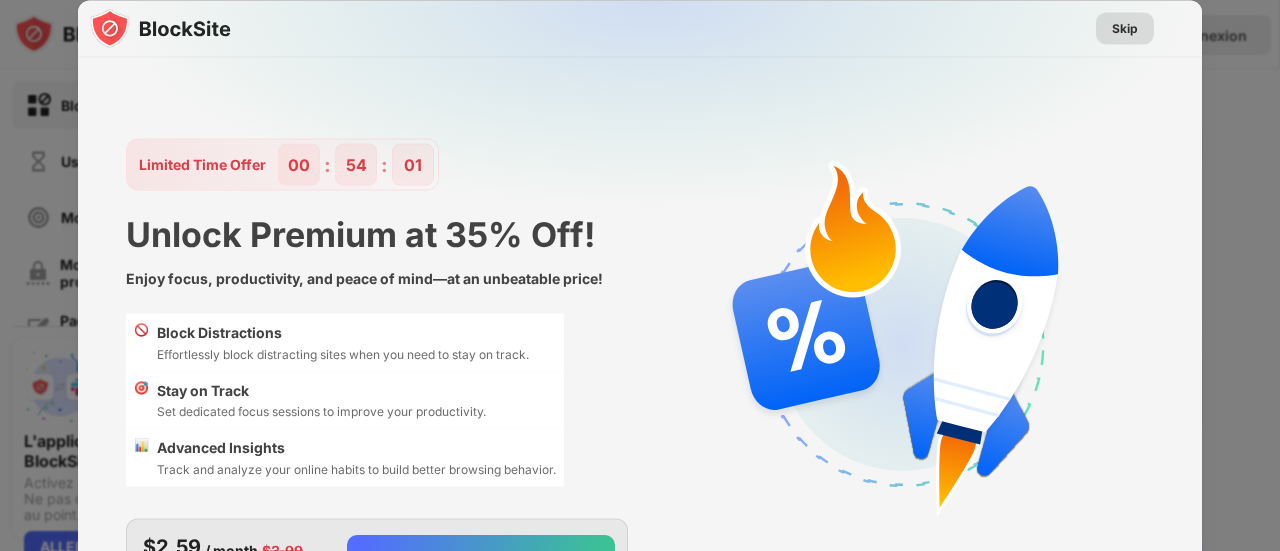 click on "Skip" at bounding box center (1125, 28) 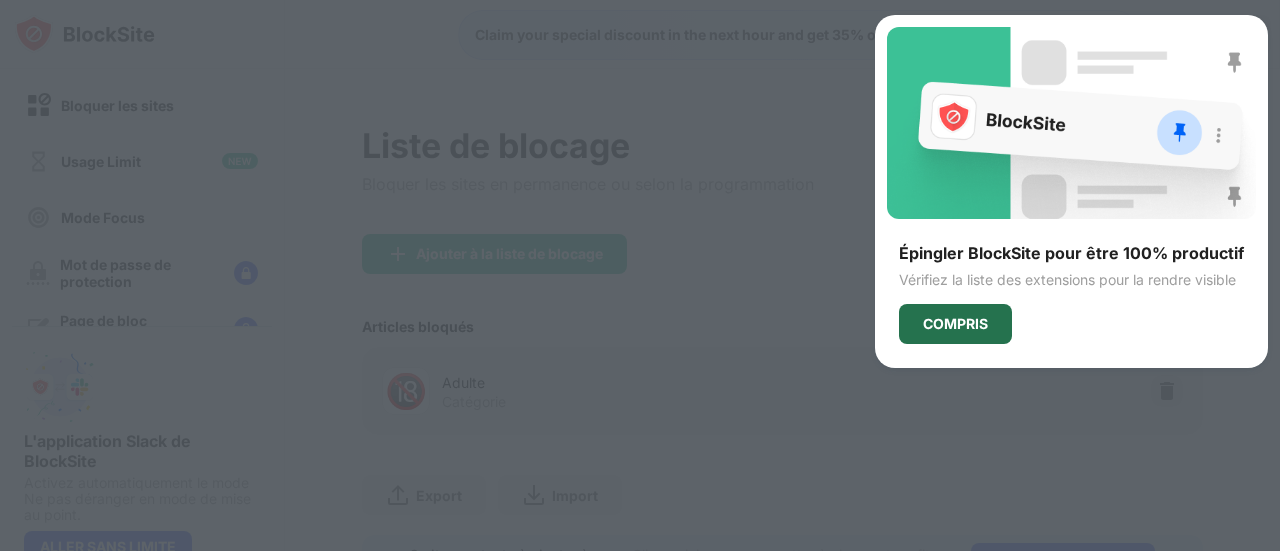 click on "COMPRIS" at bounding box center (955, 324) 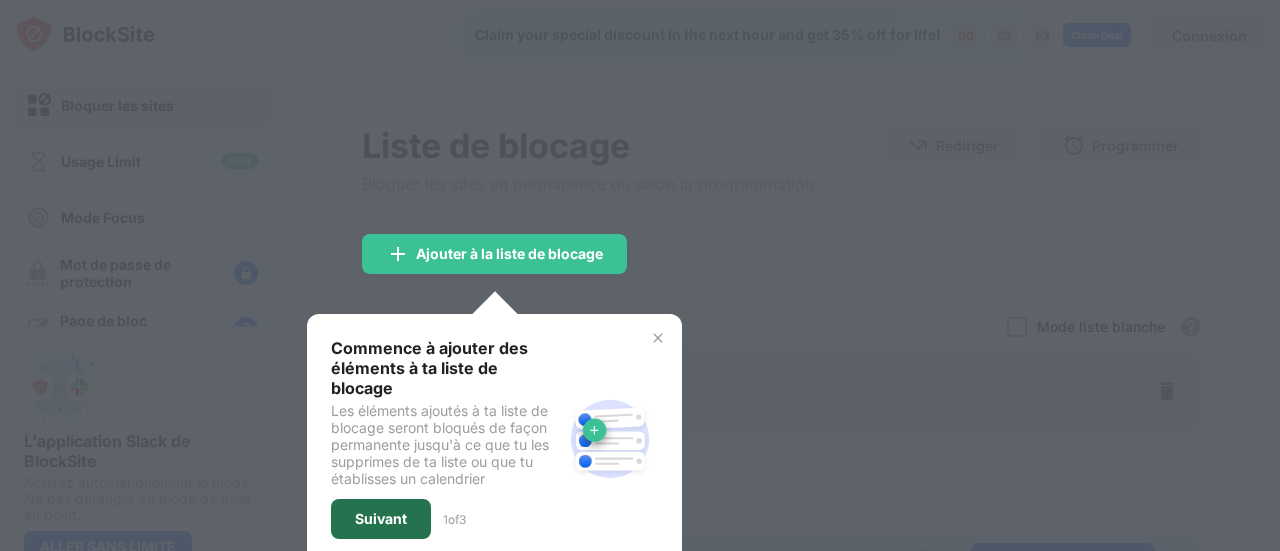 click on "Suivant" at bounding box center (381, 519) 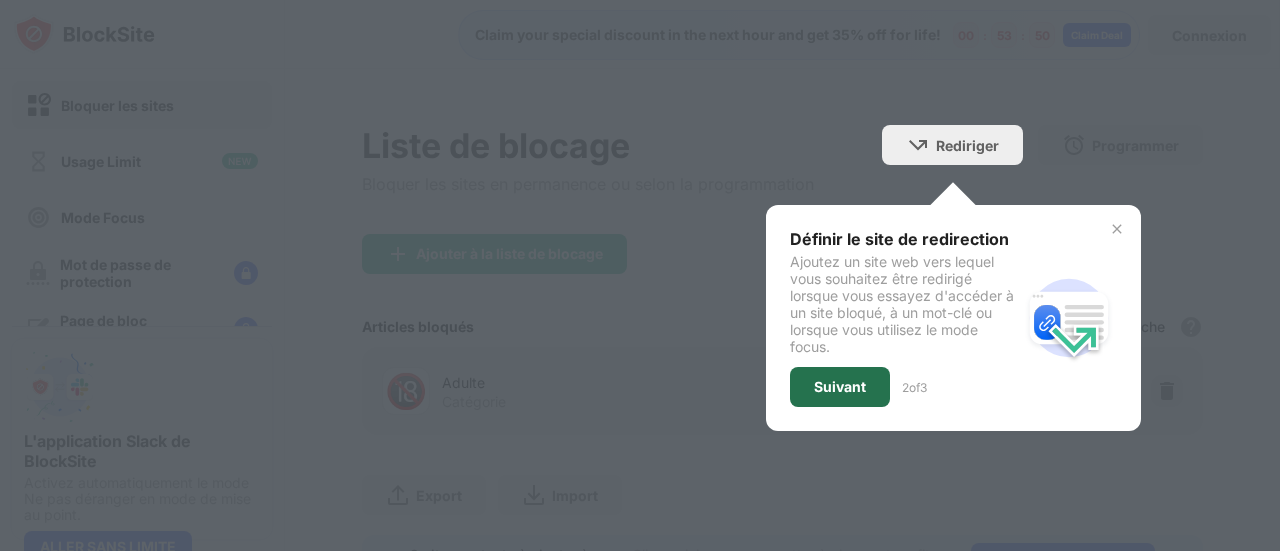 click on "Suivant" at bounding box center [840, 387] 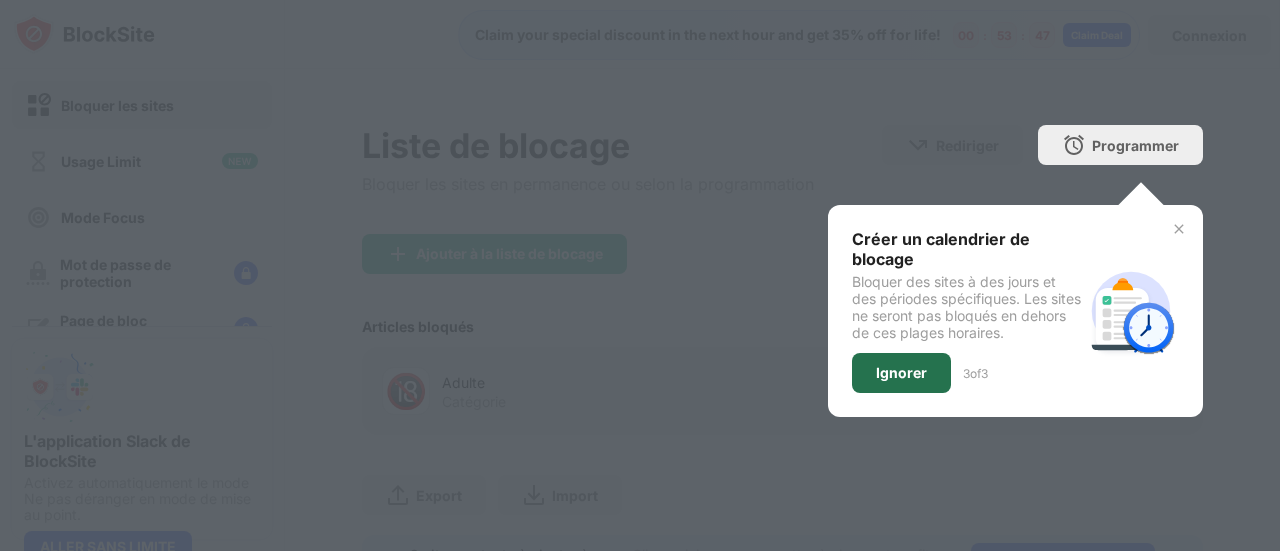click on "Ignorer" at bounding box center (901, 373) 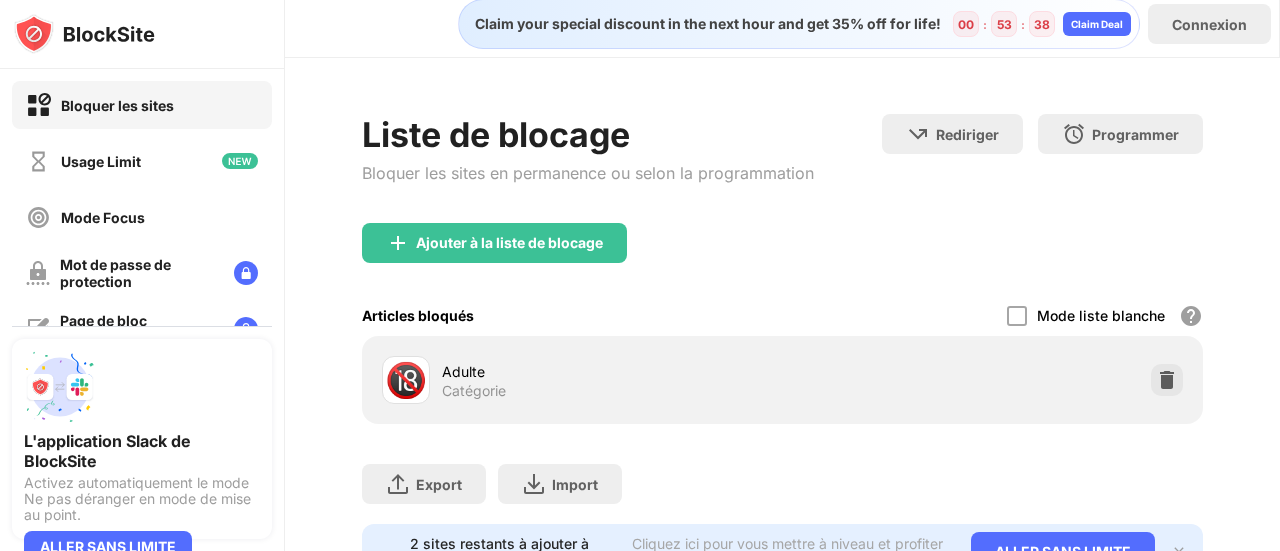 scroll, scrollTop: 0, scrollLeft: 0, axis: both 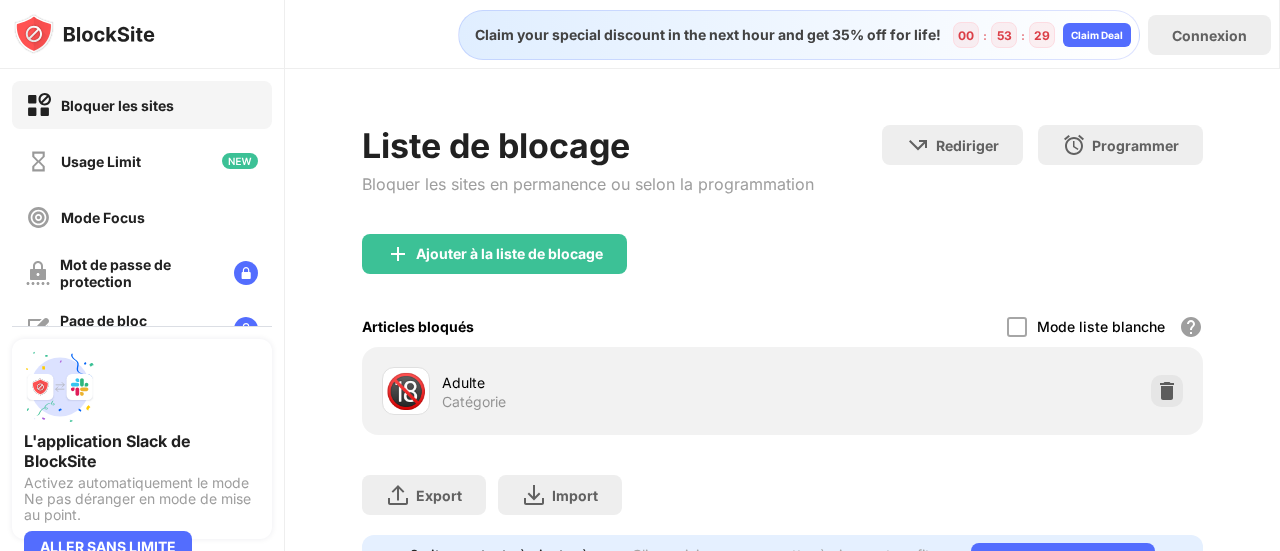 click on "🔞" at bounding box center [406, 391] 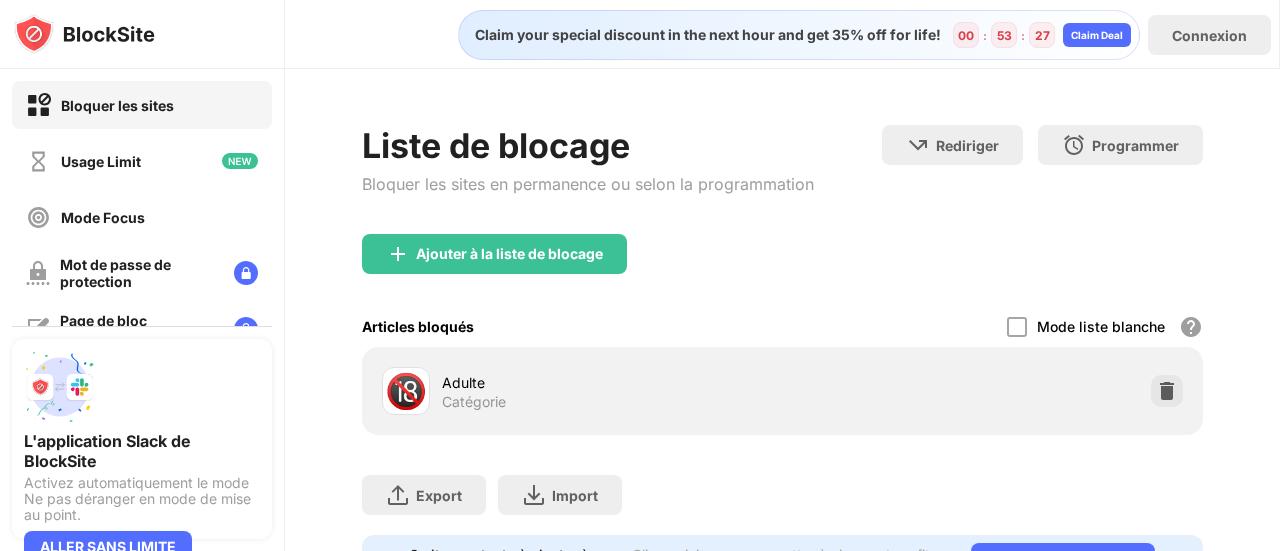 scroll, scrollTop: 71, scrollLeft: 0, axis: vertical 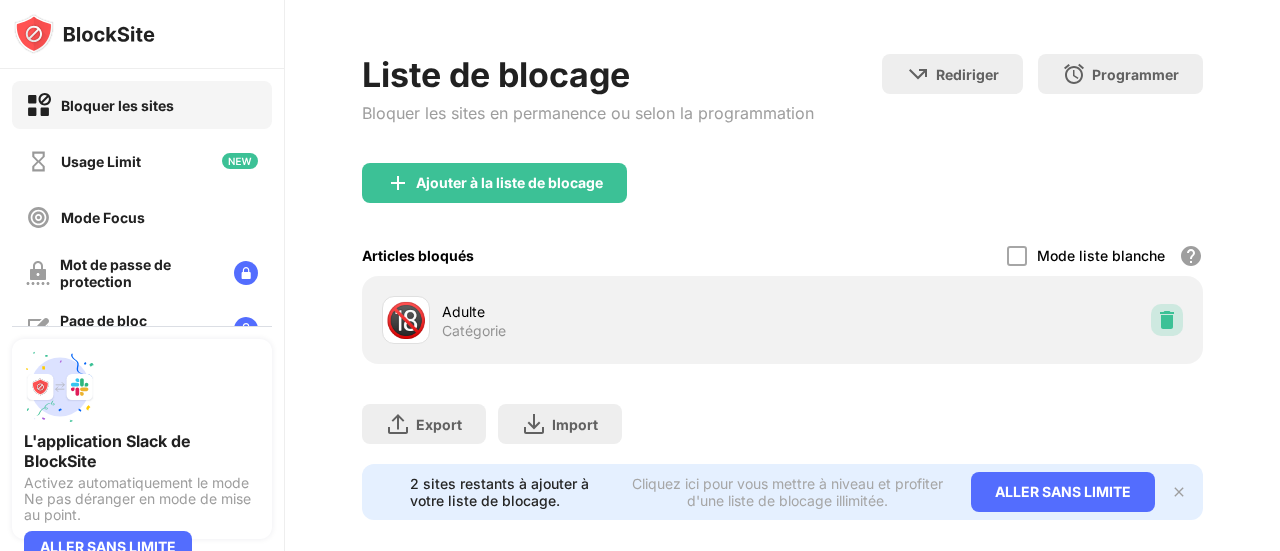 click at bounding box center (1167, 320) 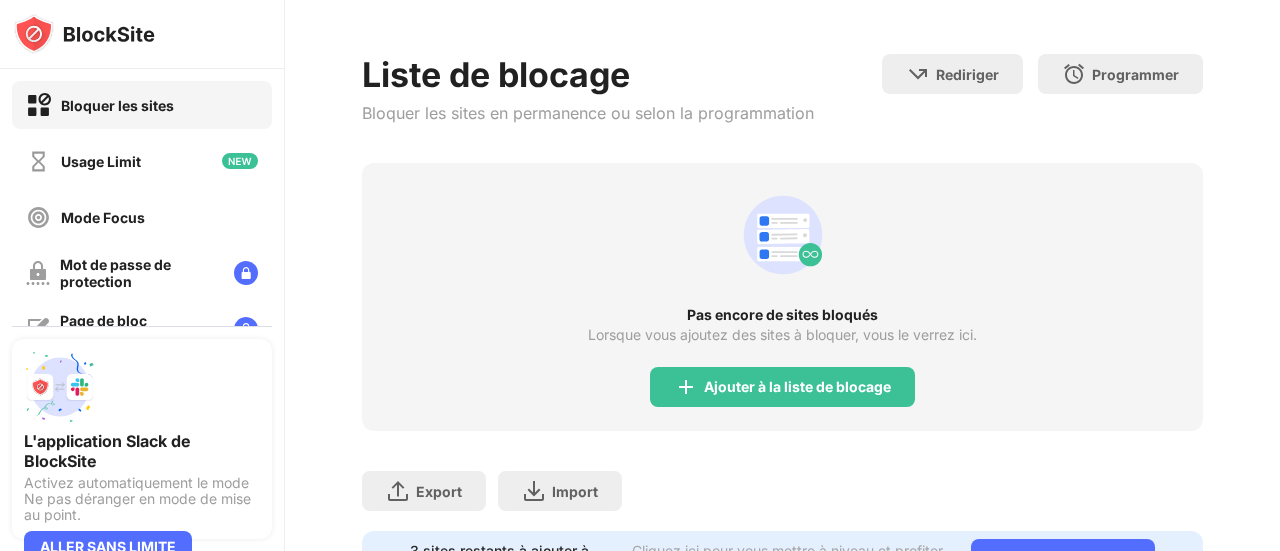scroll, scrollTop: 177, scrollLeft: 0, axis: vertical 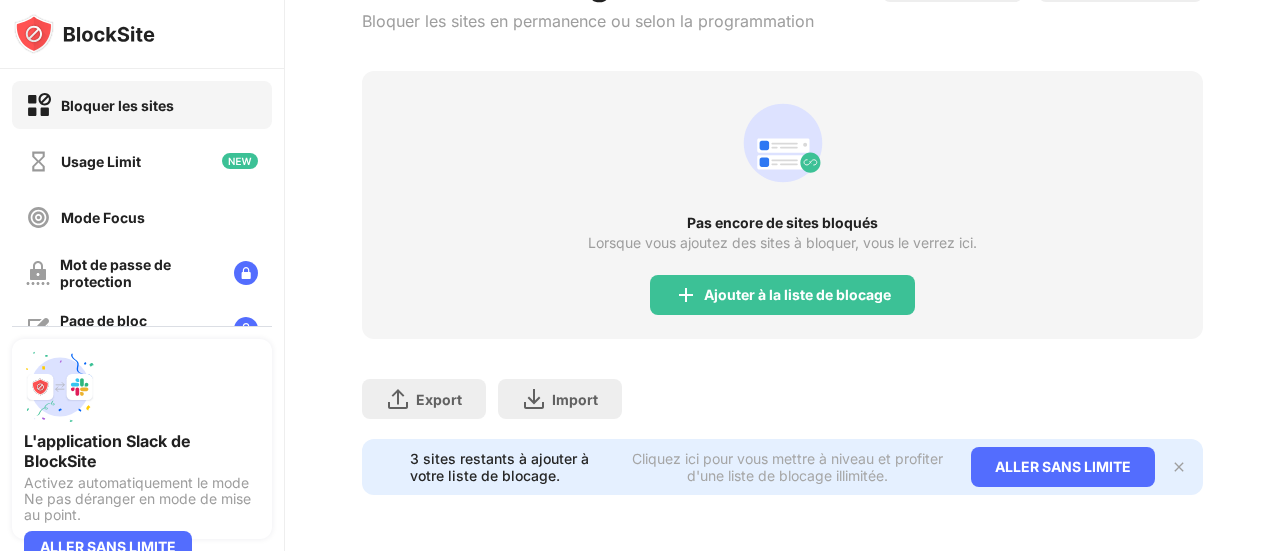 click at bounding box center [1179, 467] 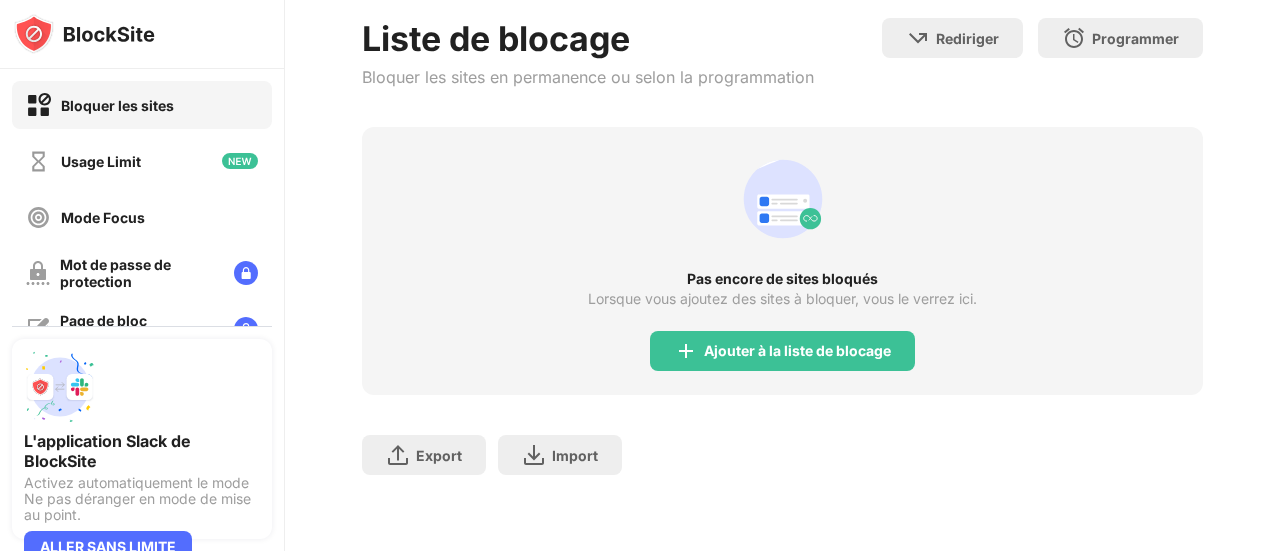 scroll, scrollTop: 121, scrollLeft: 0, axis: vertical 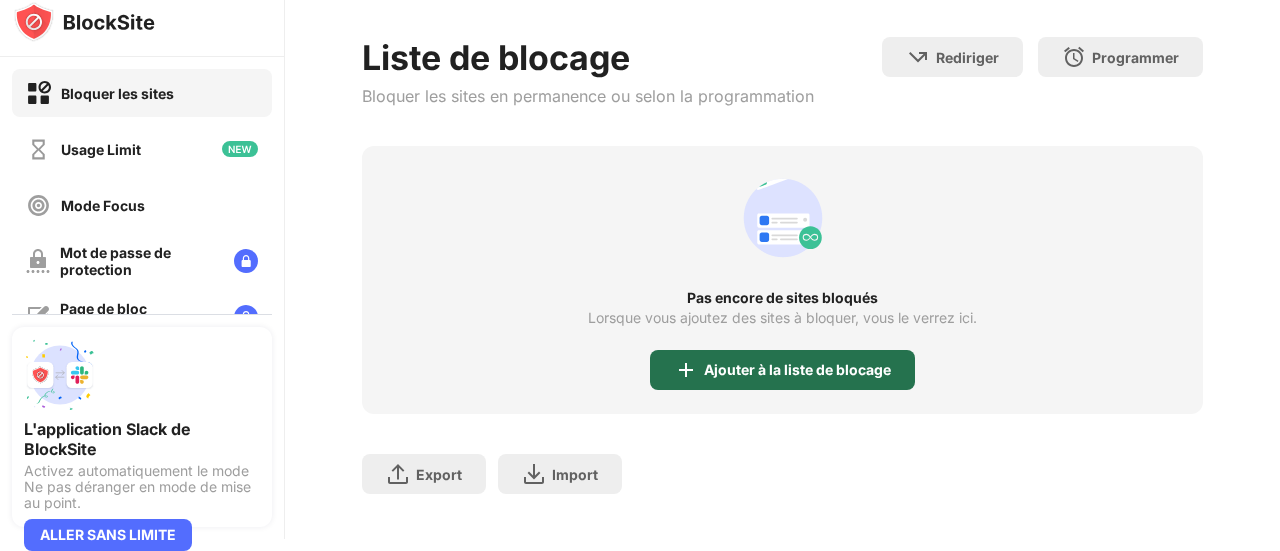 click on "Ajouter à la liste de blocage" at bounding box center [782, 370] 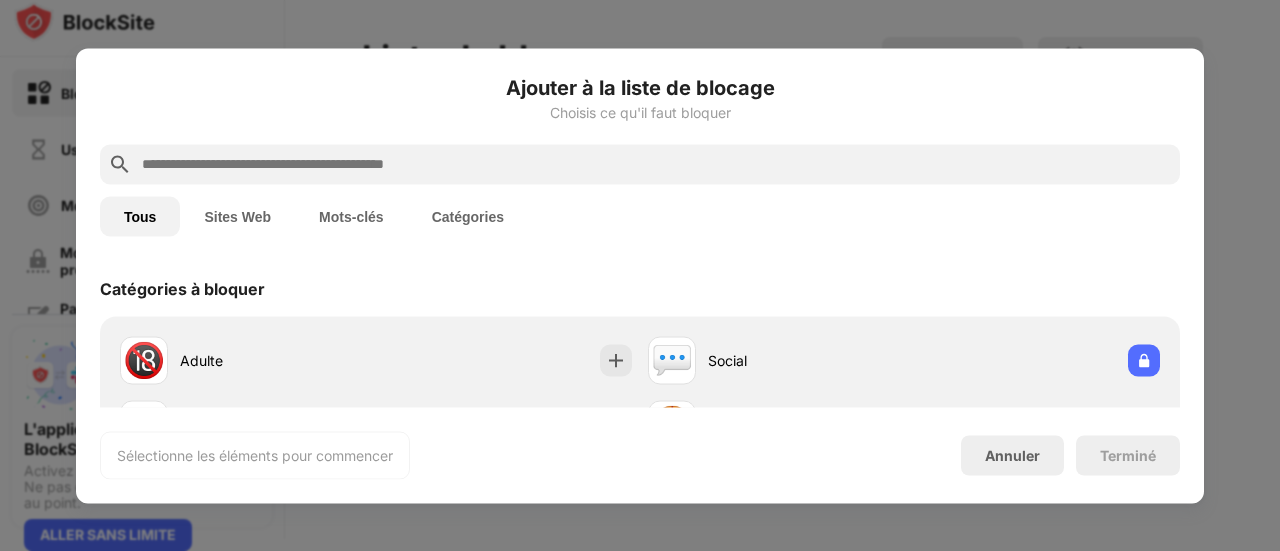 click at bounding box center [656, 164] 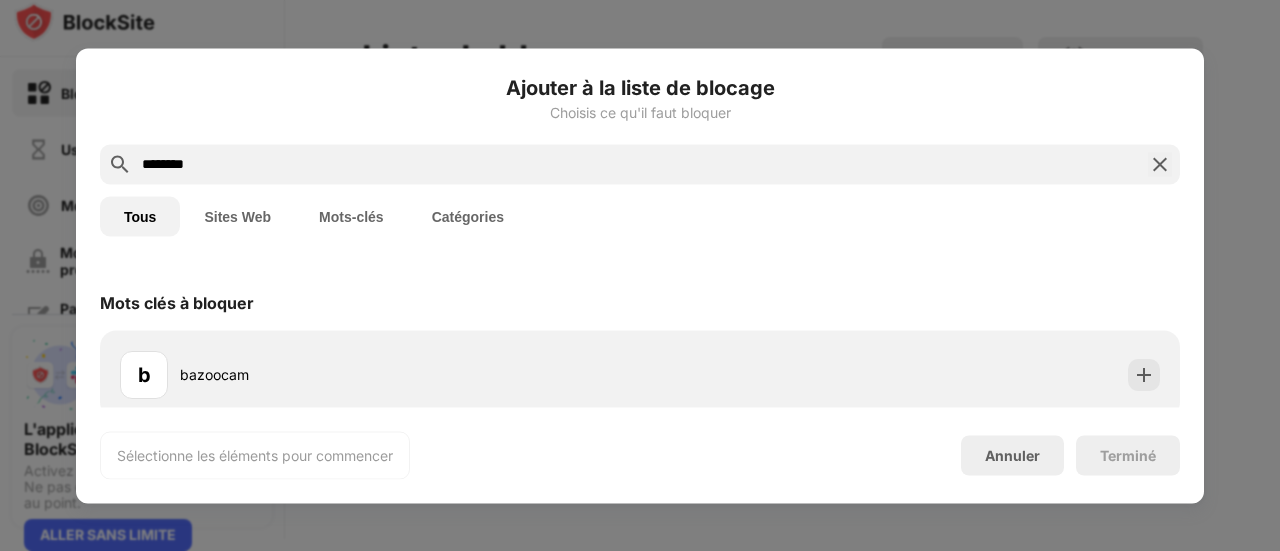 scroll, scrollTop: 164, scrollLeft: 0, axis: vertical 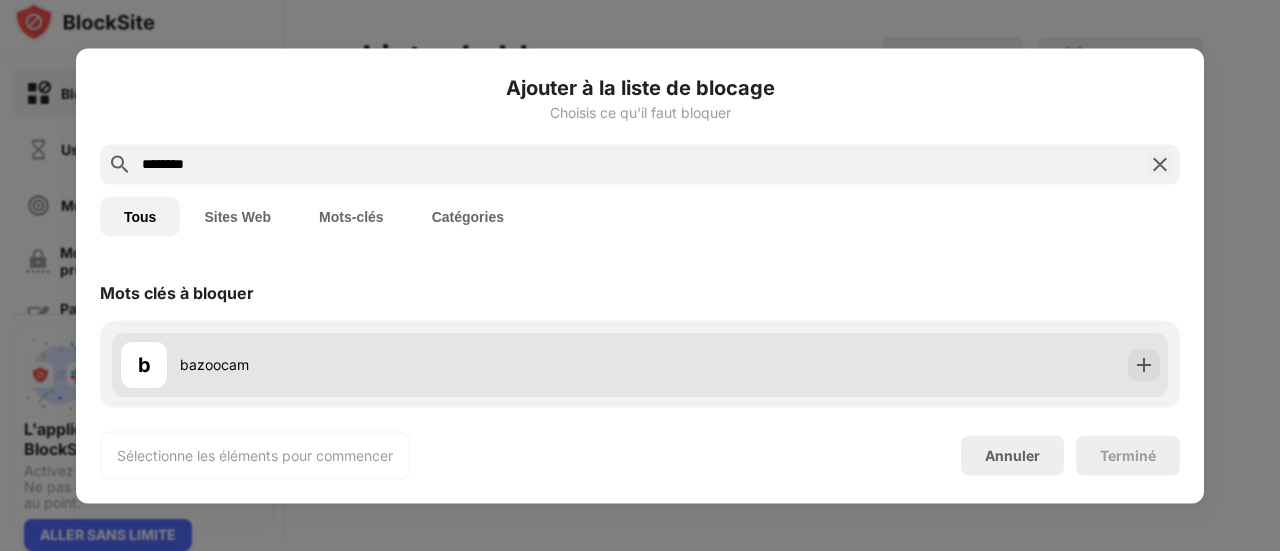 click on "bazoocam" at bounding box center (410, 364) 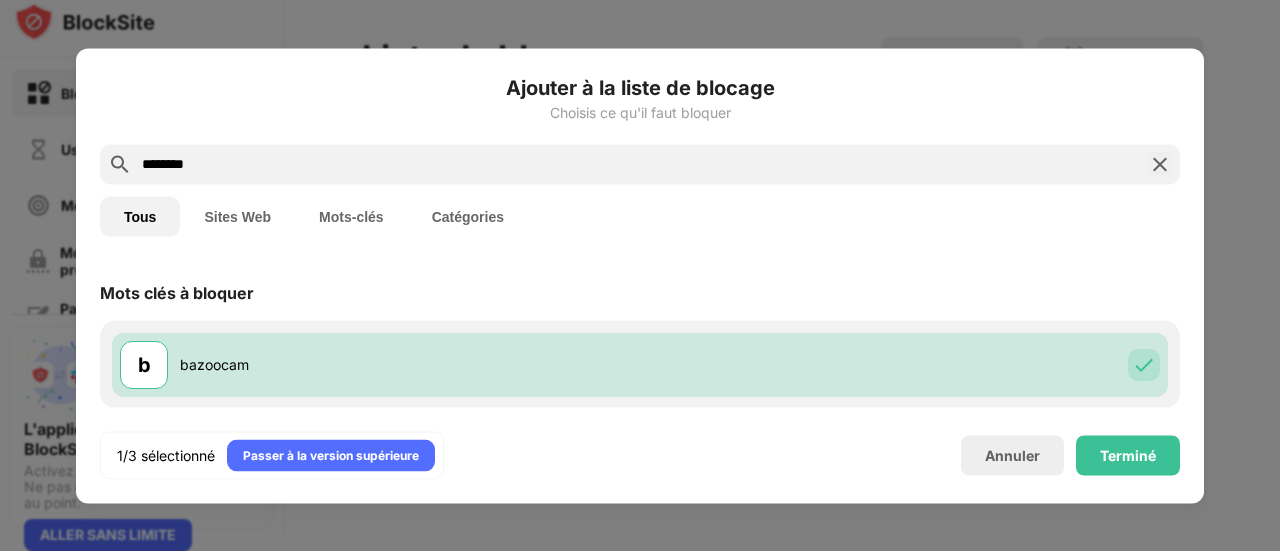 click on "Sites Web" at bounding box center (237, 216) 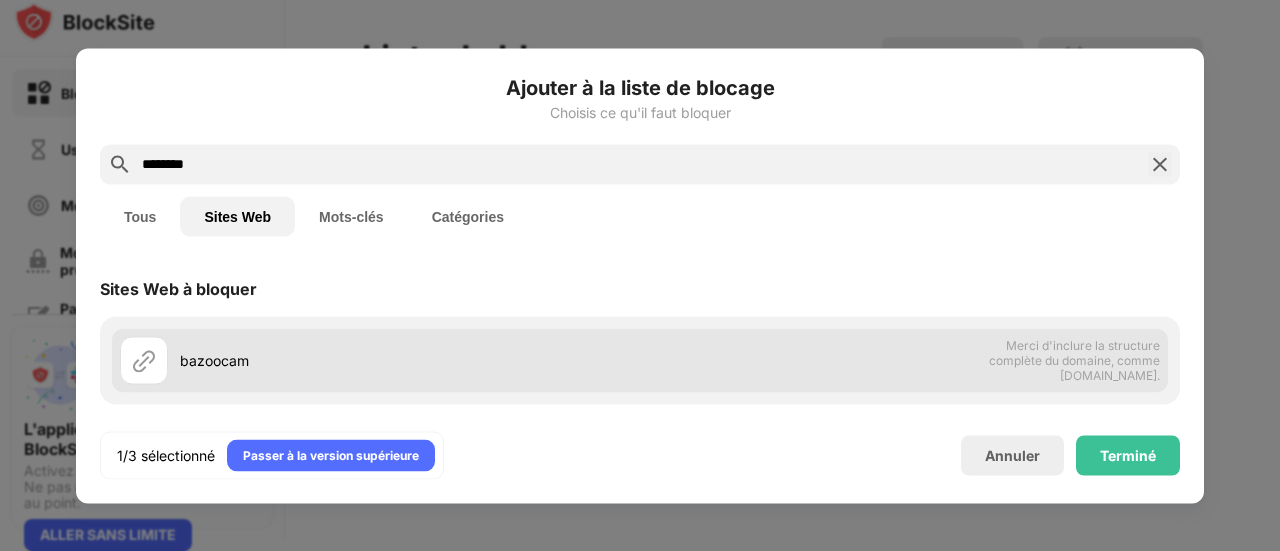 scroll, scrollTop: 8, scrollLeft: 0, axis: vertical 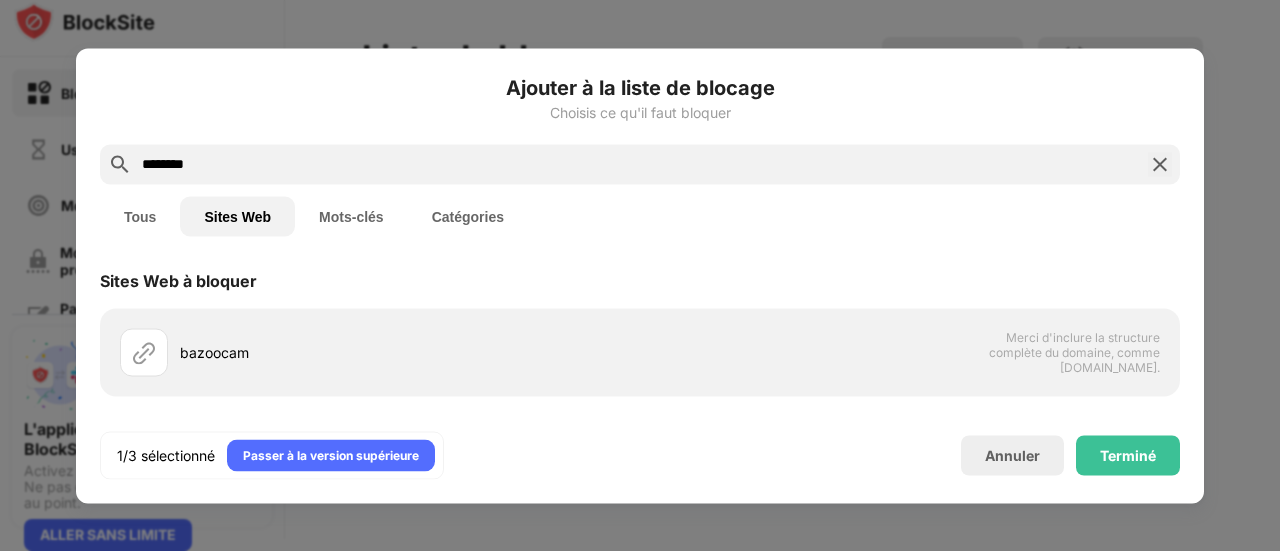 click on "********" at bounding box center (640, 164) 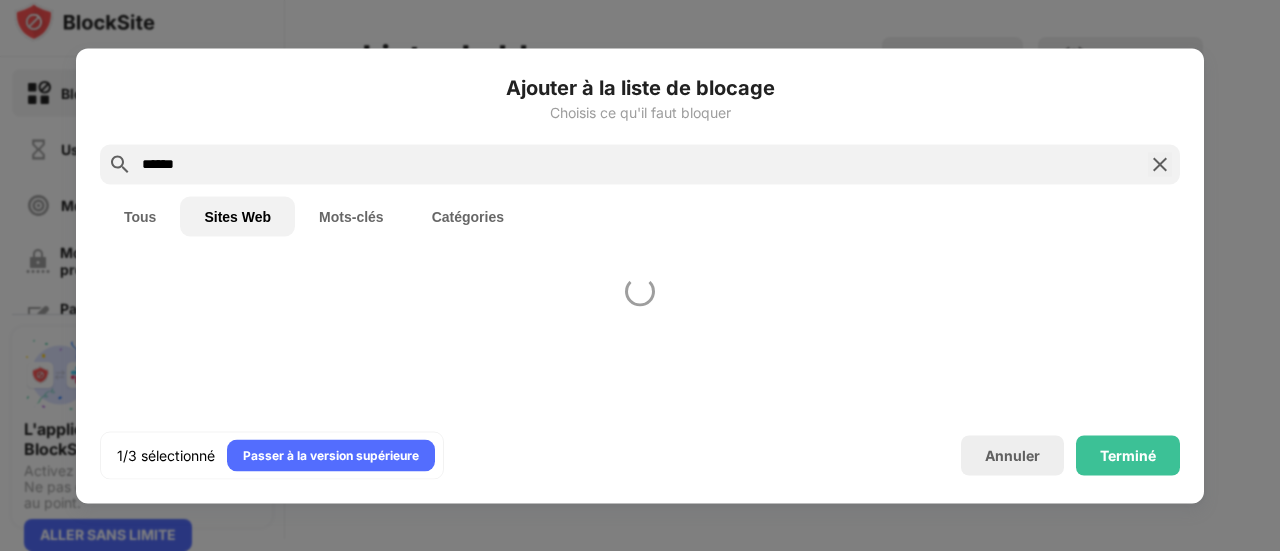 scroll, scrollTop: 0, scrollLeft: 0, axis: both 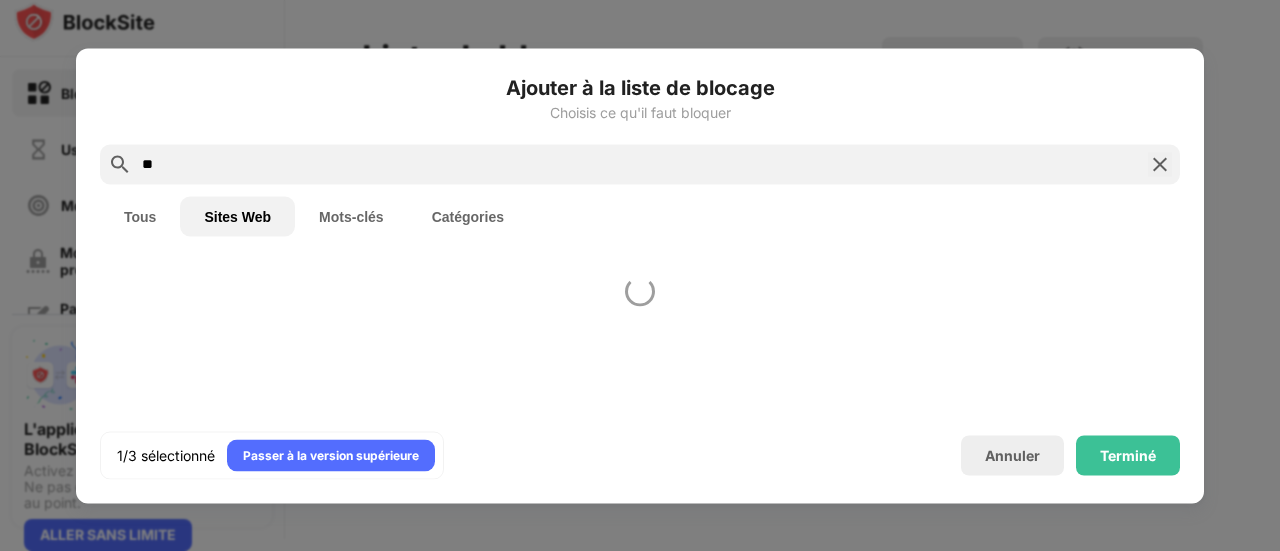 type on "*" 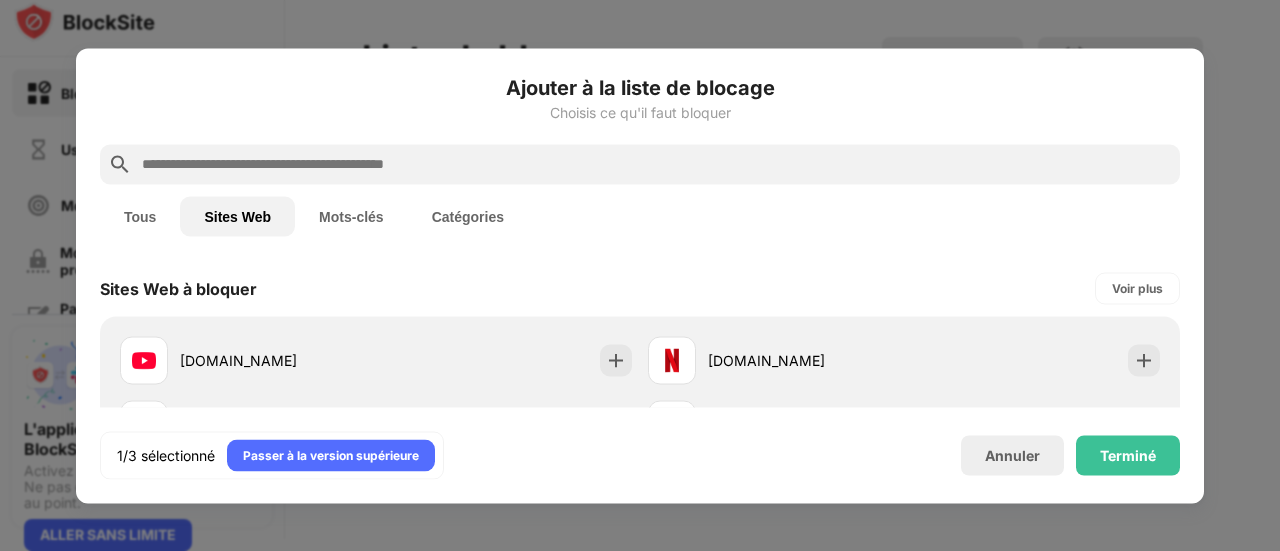 click on "Tous" at bounding box center [140, 216] 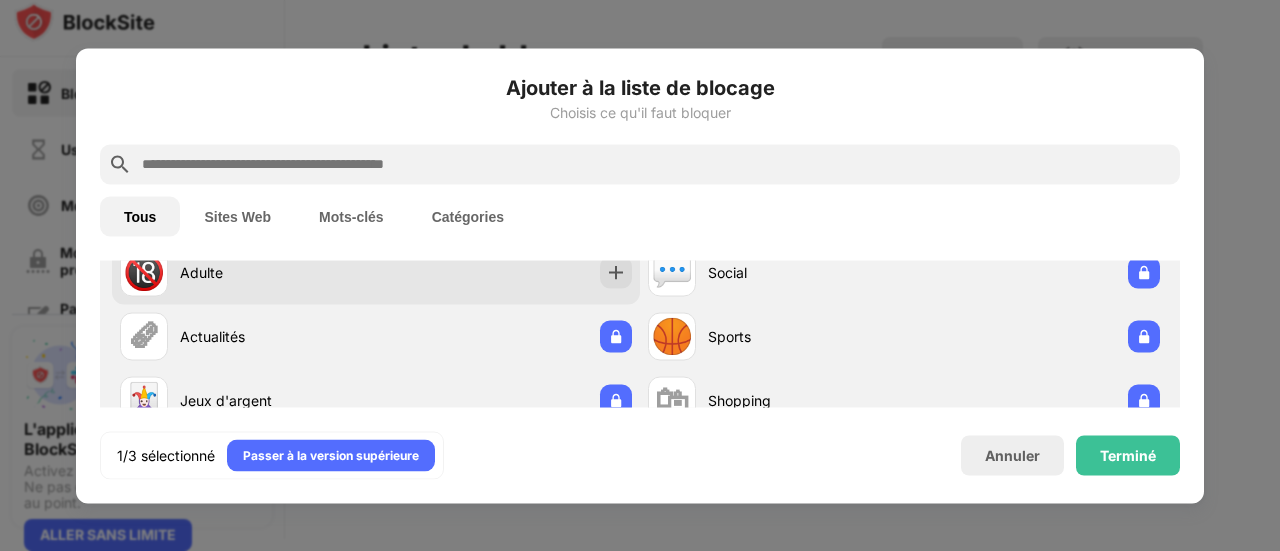 scroll, scrollTop: 0, scrollLeft: 0, axis: both 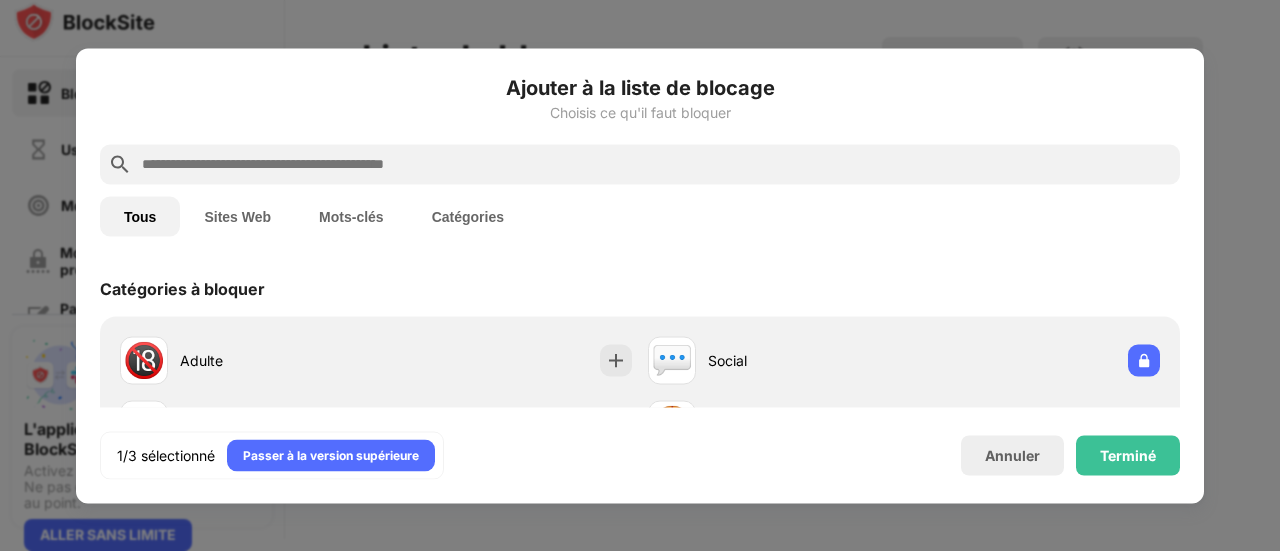 click at bounding box center (656, 164) 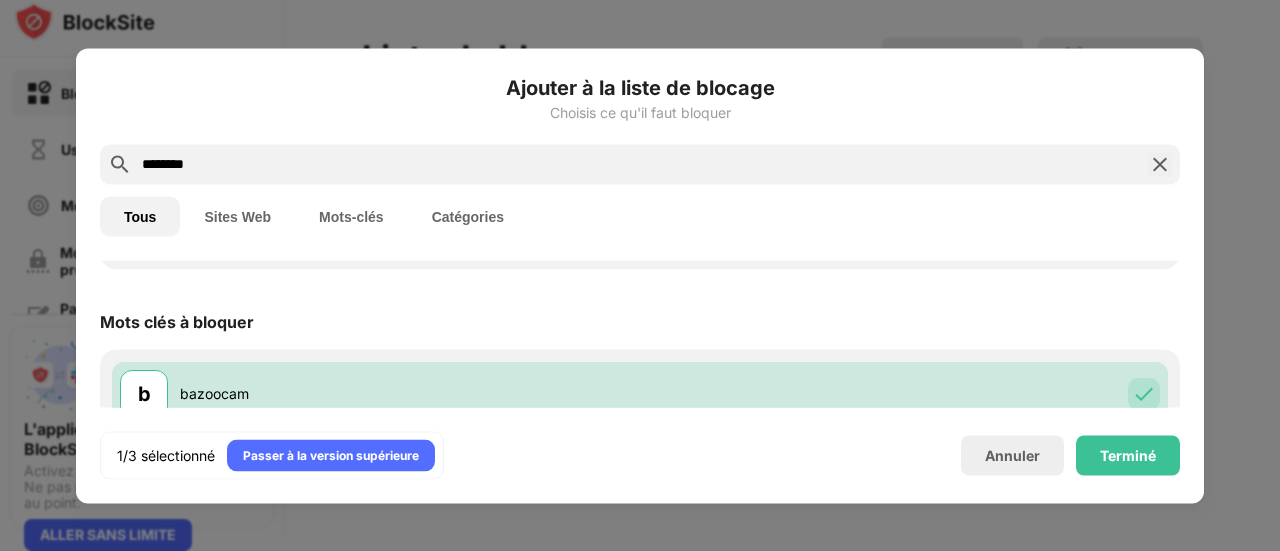 scroll, scrollTop: 149, scrollLeft: 0, axis: vertical 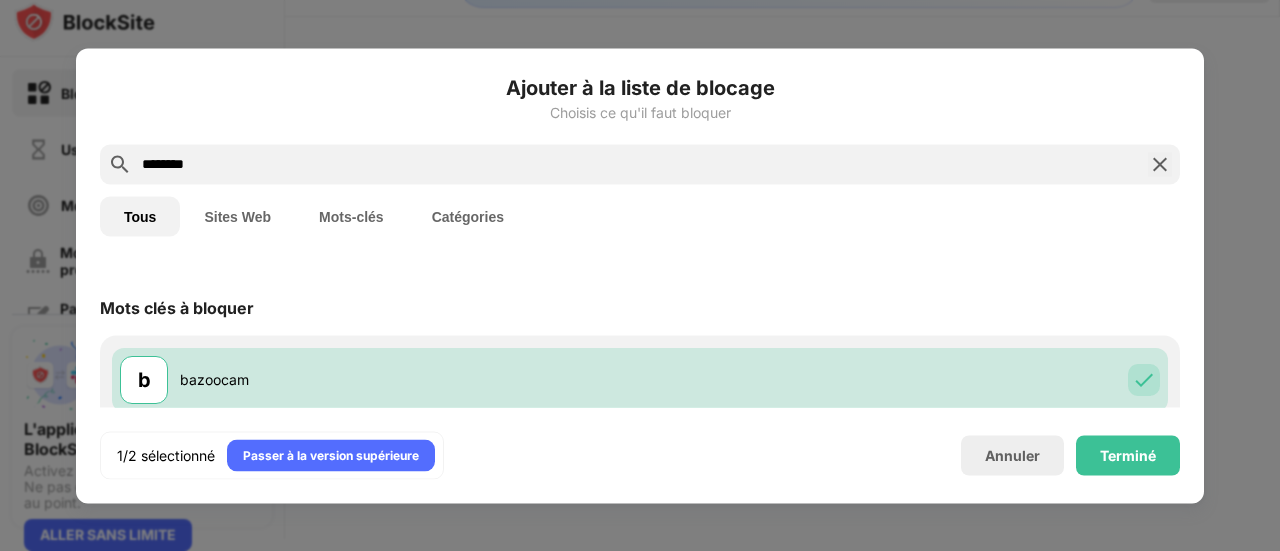 click on "********" at bounding box center [640, 164] 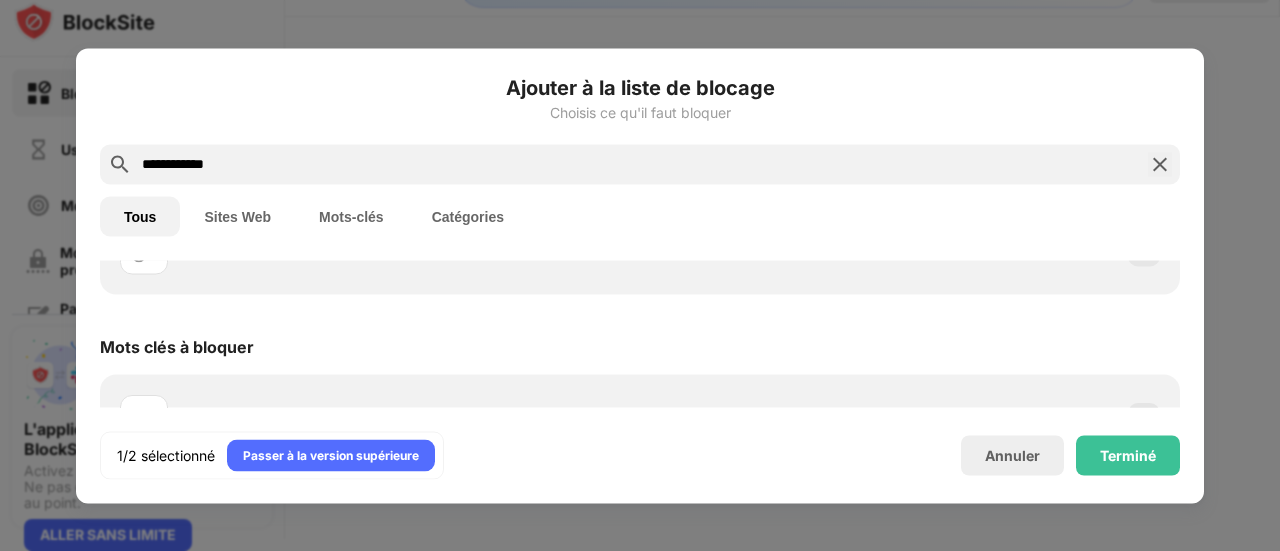 scroll, scrollTop: 164, scrollLeft: 0, axis: vertical 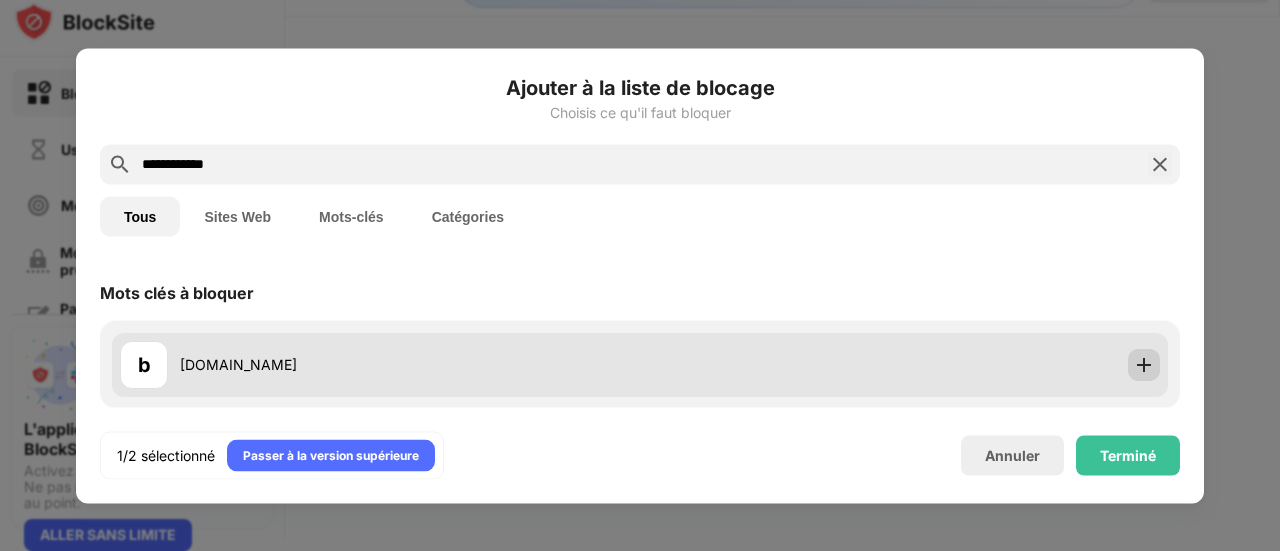 type on "**********" 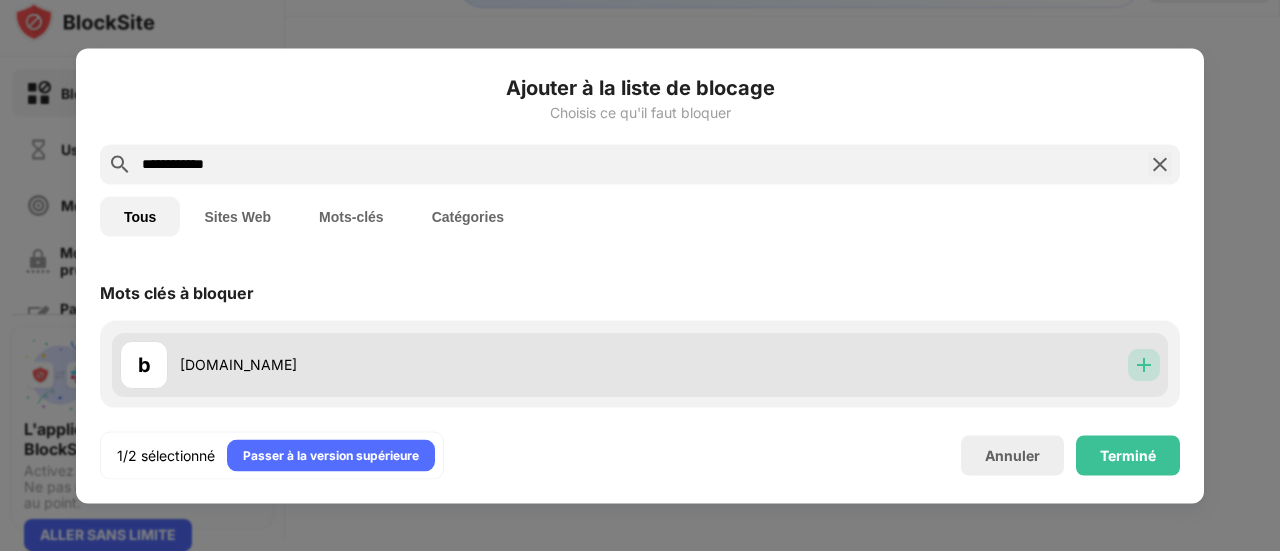 click at bounding box center [1144, 364] 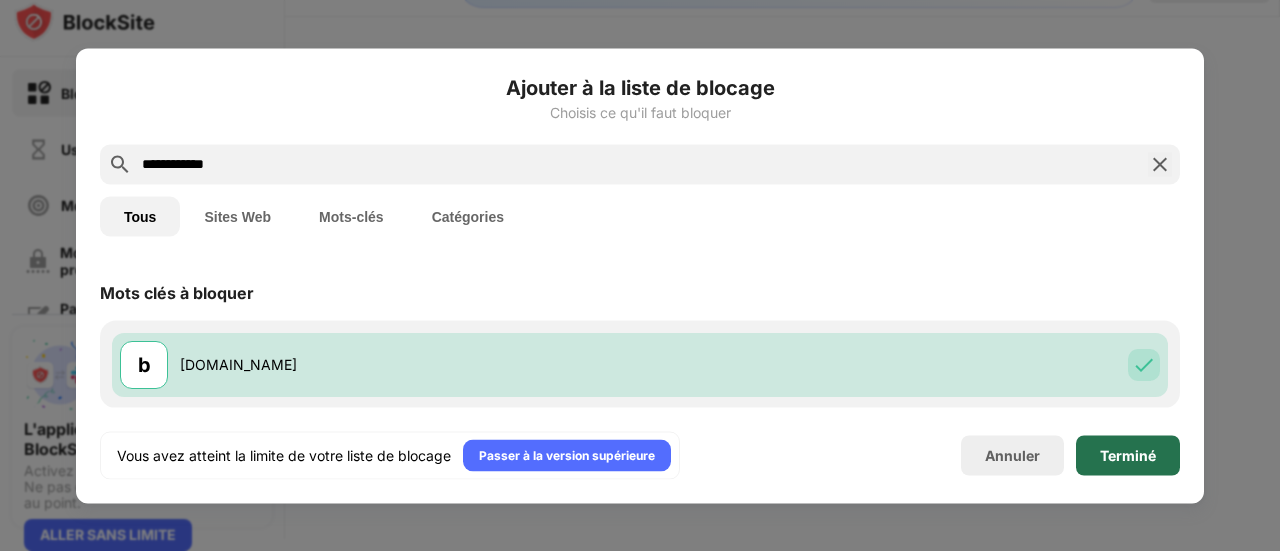click on "Terminé" at bounding box center (1128, 455) 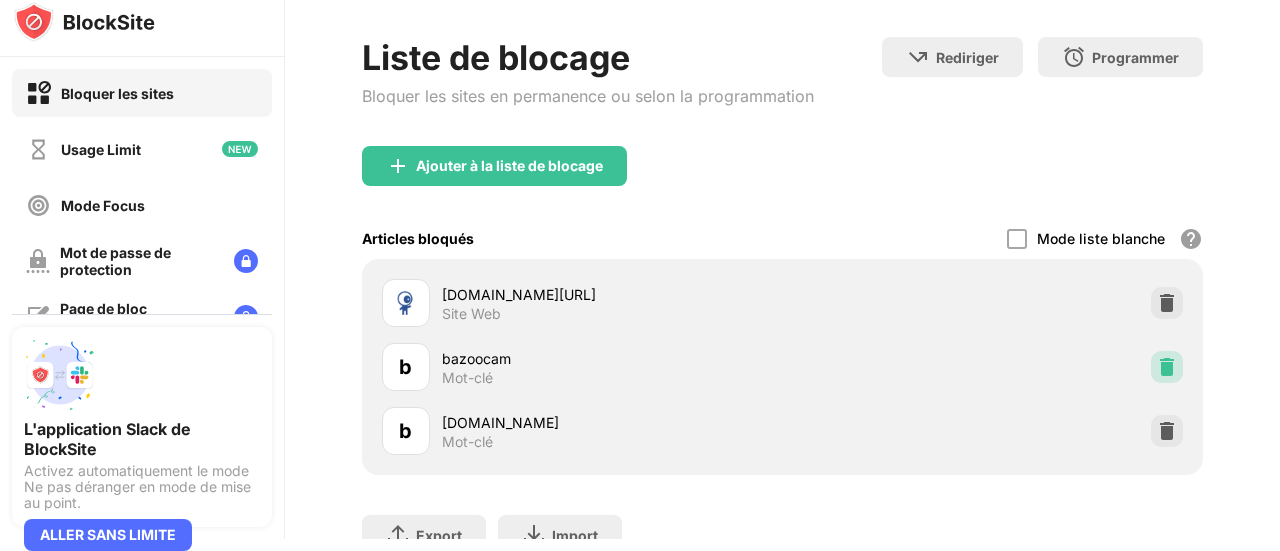 click at bounding box center [1167, 367] 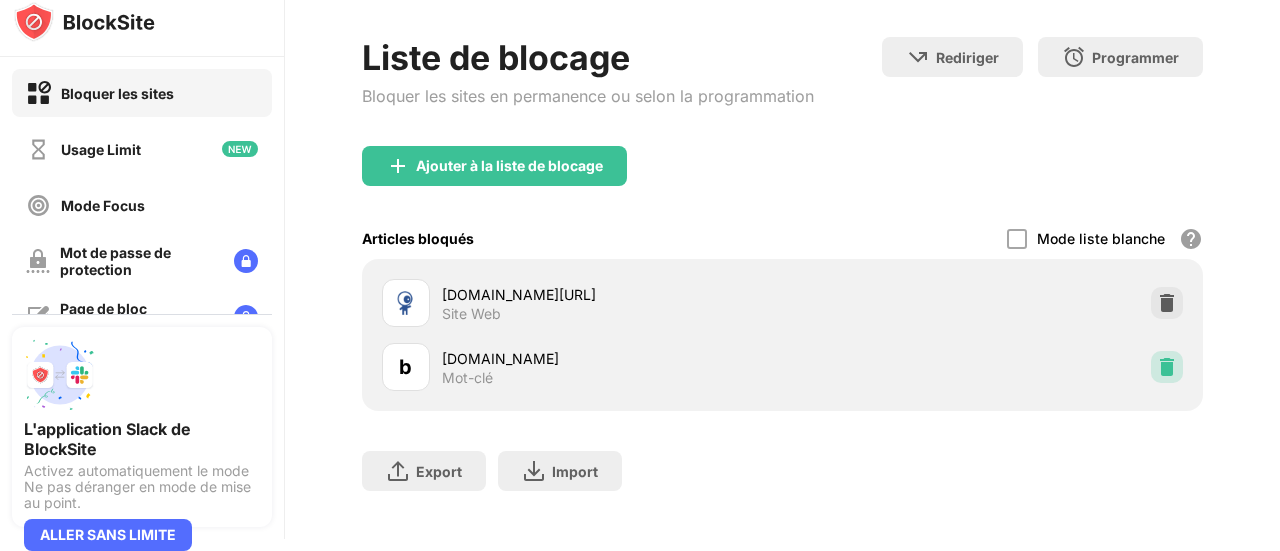 click at bounding box center (1167, 367) 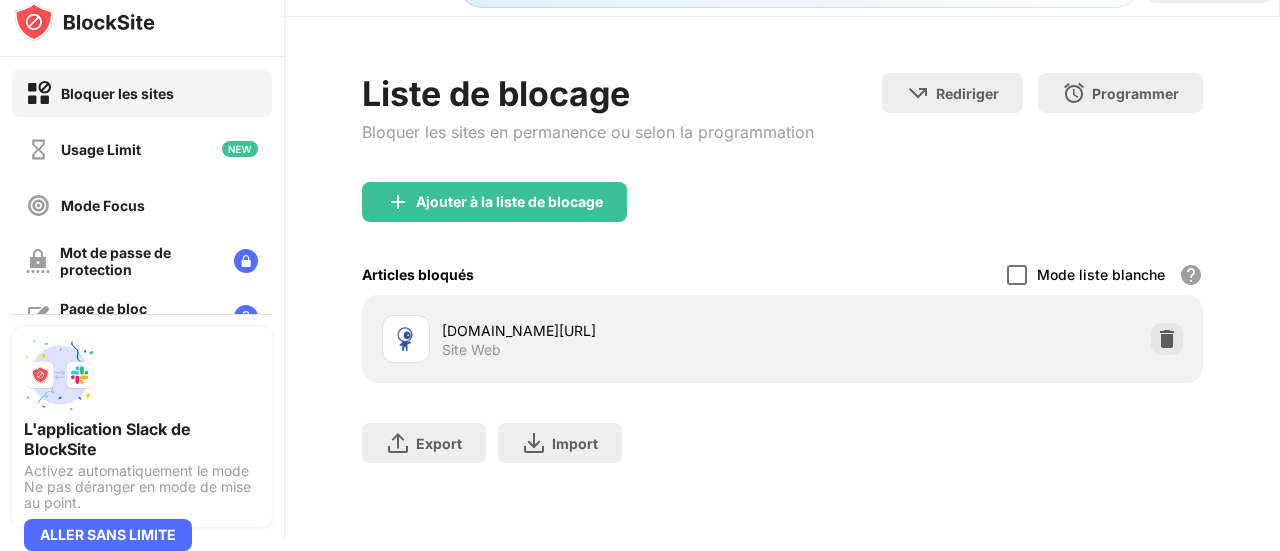 click at bounding box center (1017, 275) 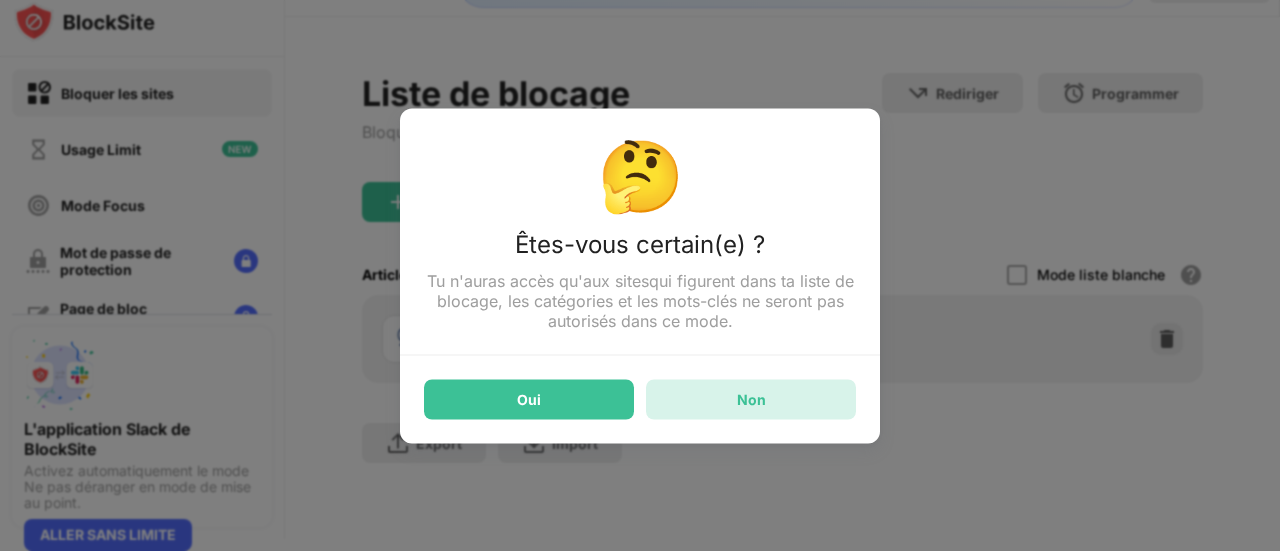 click on "Non" at bounding box center [751, 399] 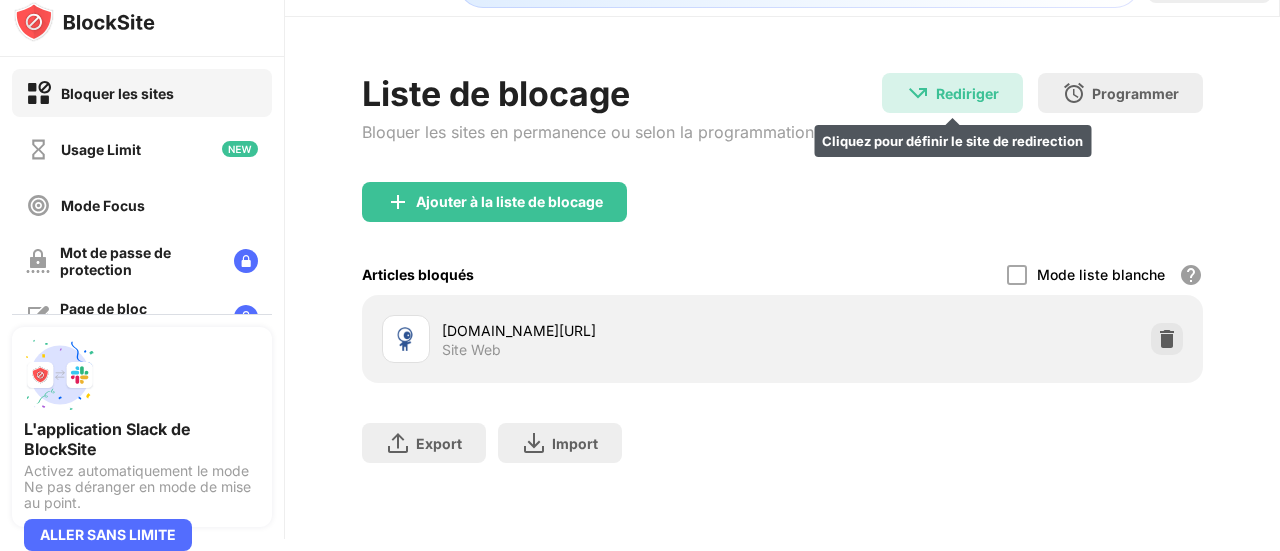 click at bounding box center (918, 93) 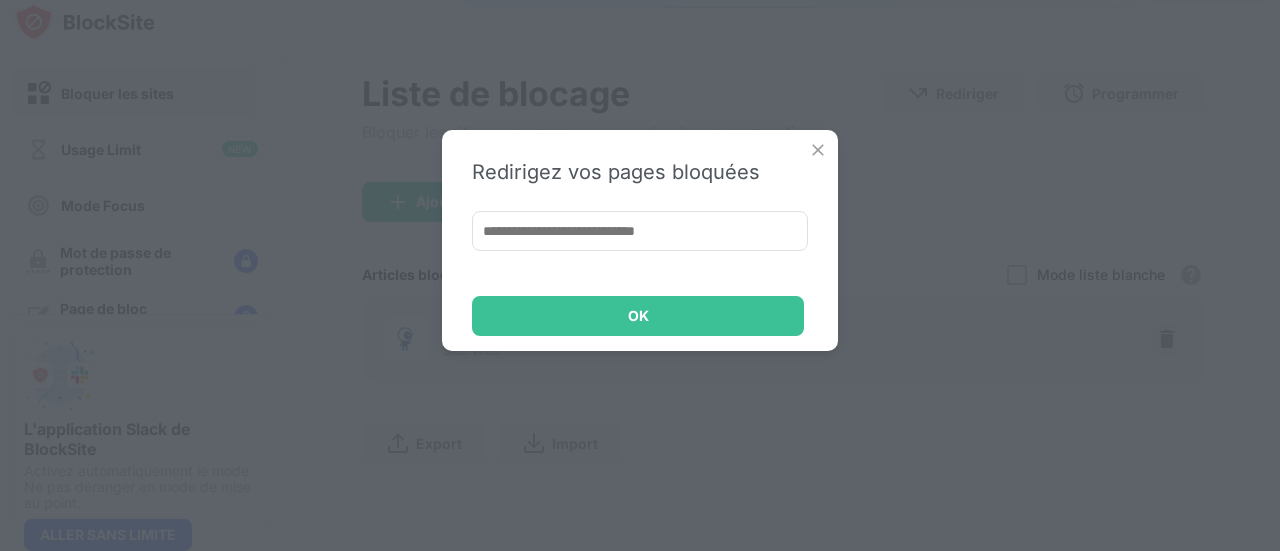 click at bounding box center [818, 150] 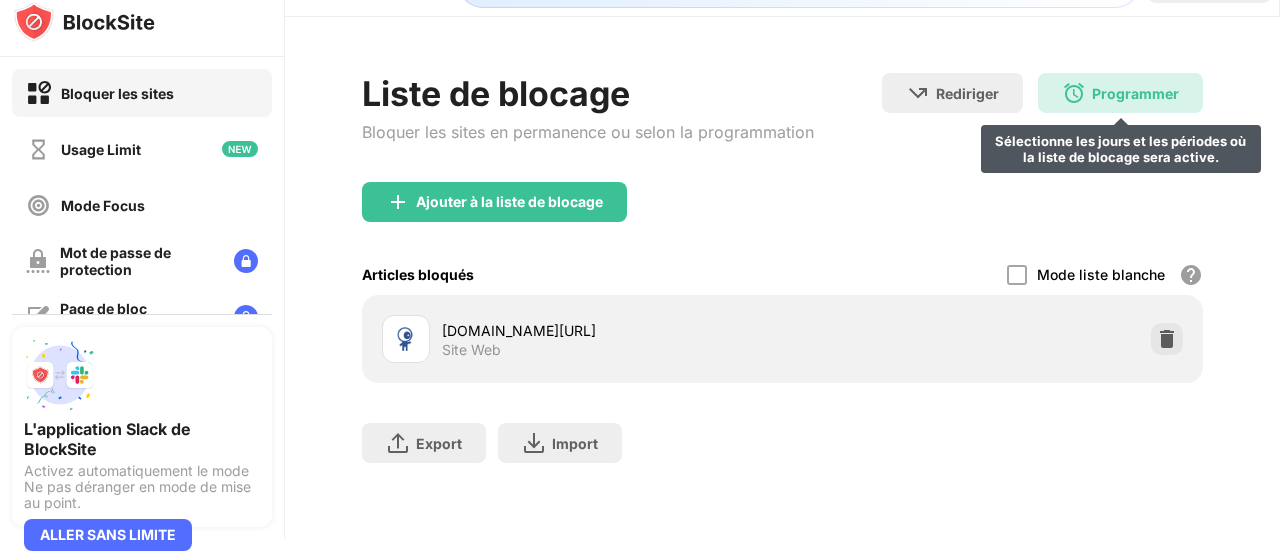 click at bounding box center (1074, 93) 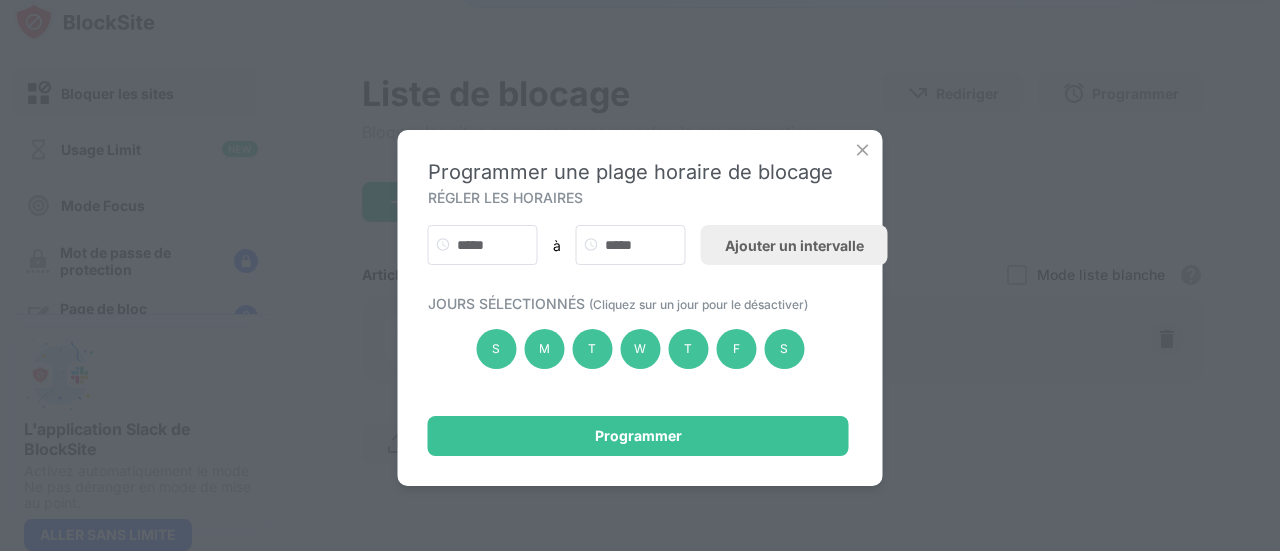 click at bounding box center (863, 150) 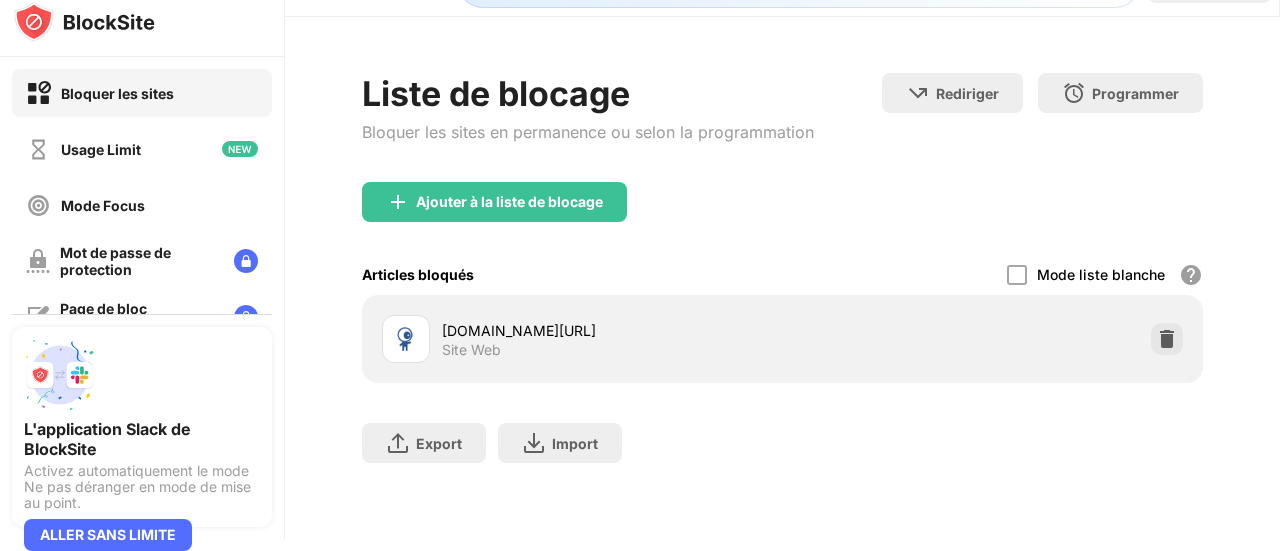 scroll, scrollTop: 0, scrollLeft: 2, axis: horizontal 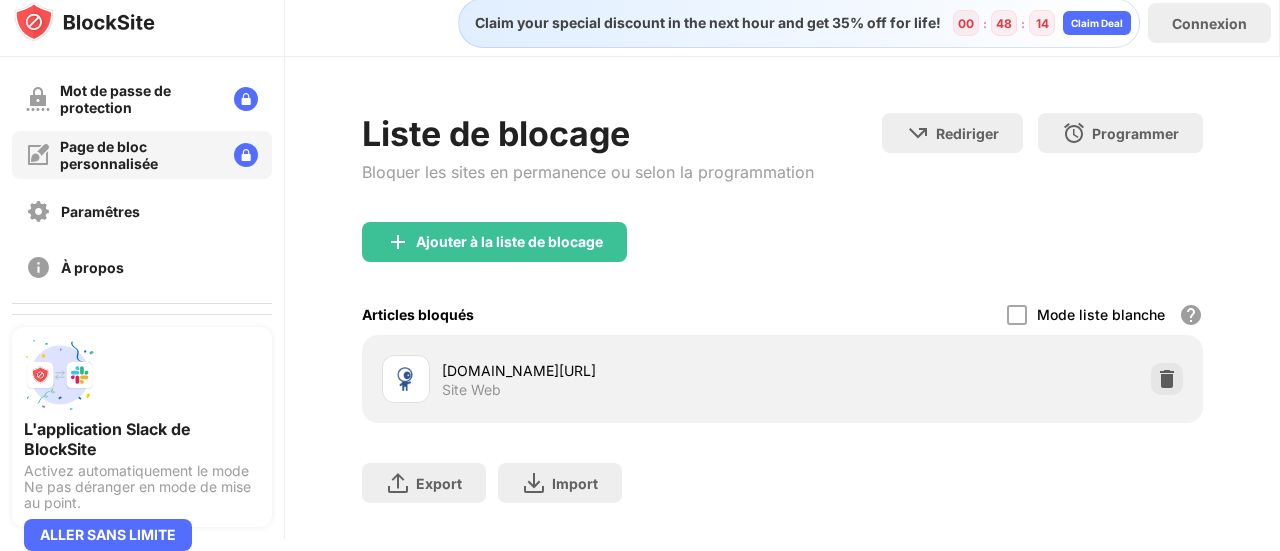 click on "Page de bloc personnalisée" at bounding box center (139, 155) 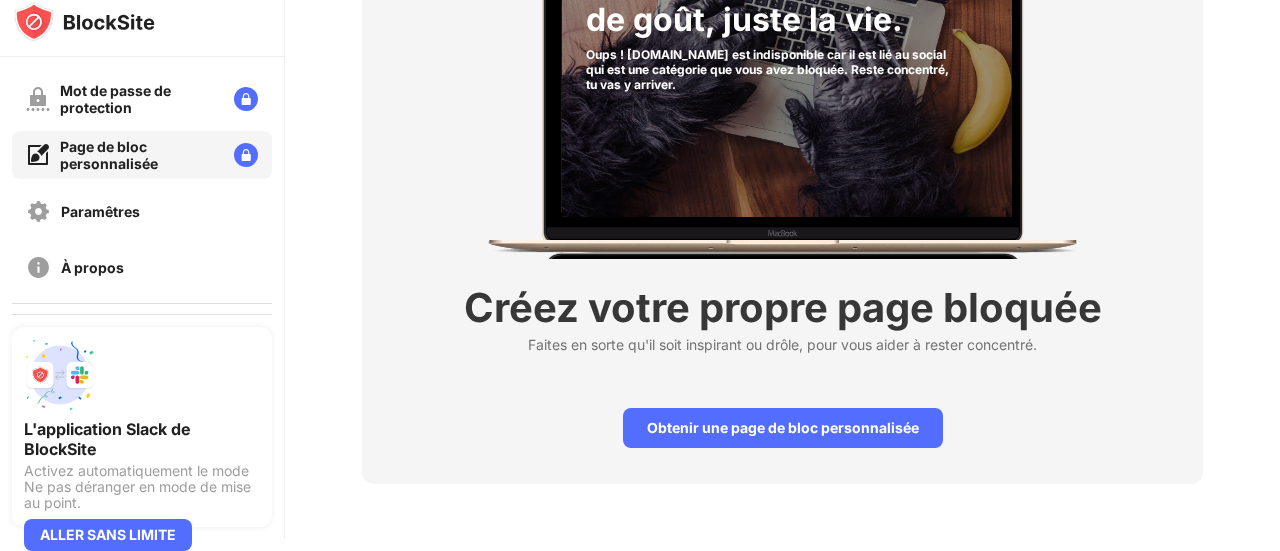 scroll, scrollTop: 239, scrollLeft: 2, axis: both 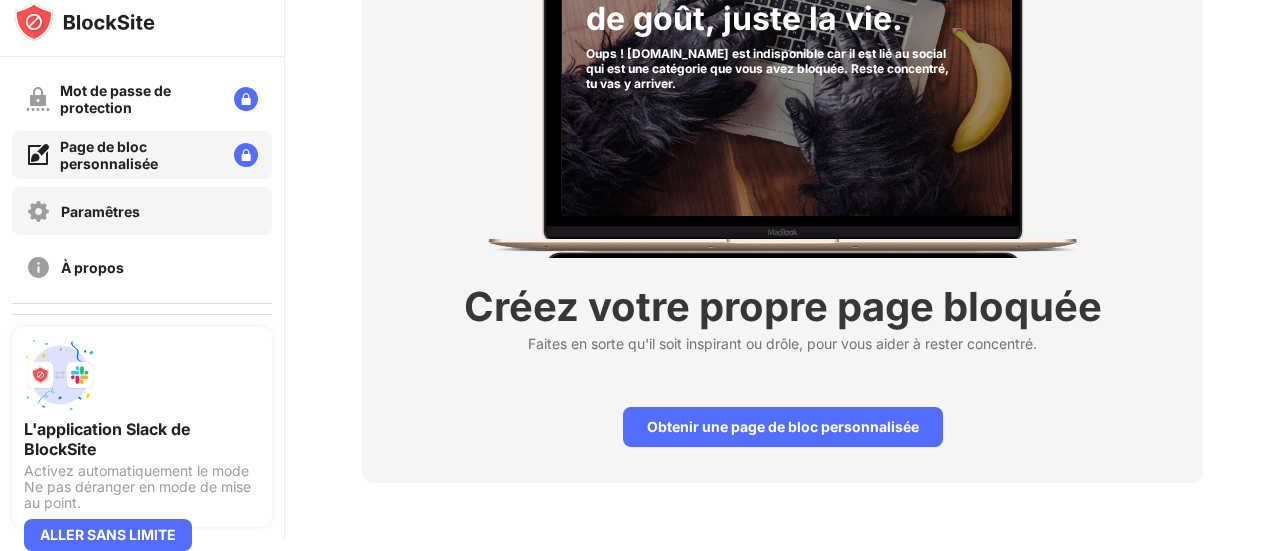 click on "Paramêtres" at bounding box center (142, 211) 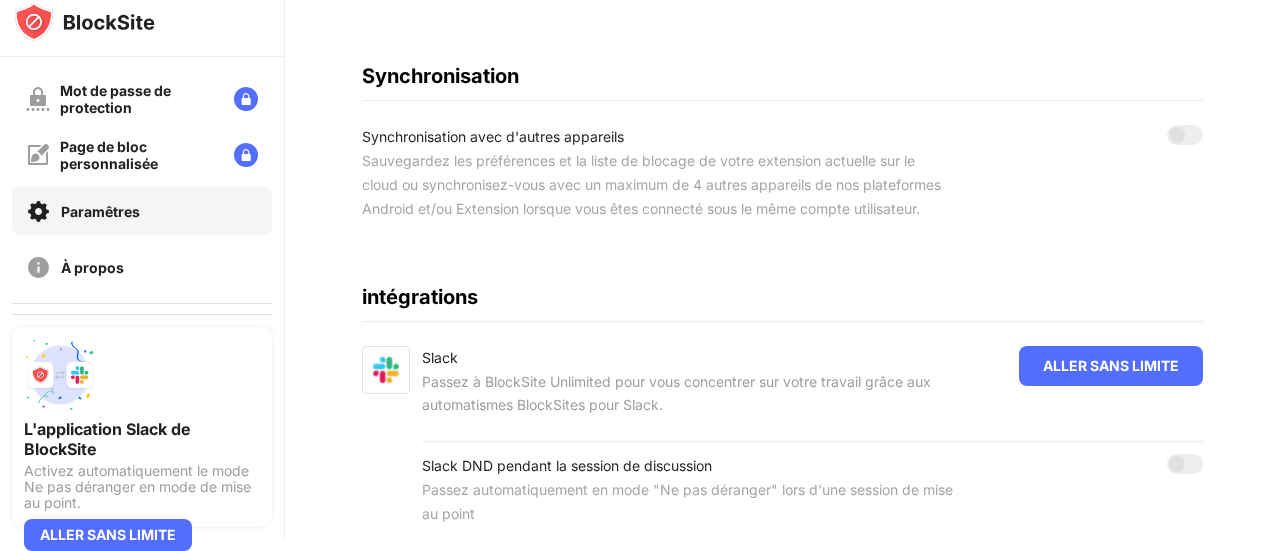 scroll, scrollTop: 1152, scrollLeft: 2, axis: both 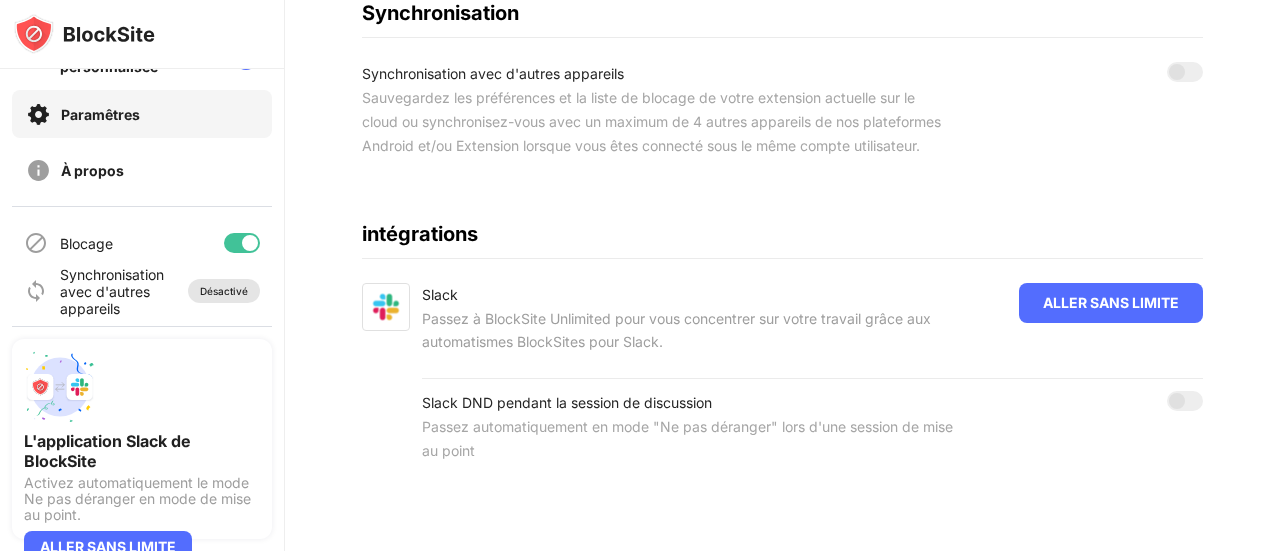 click on "Désactivé" at bounding box center (224, 291) 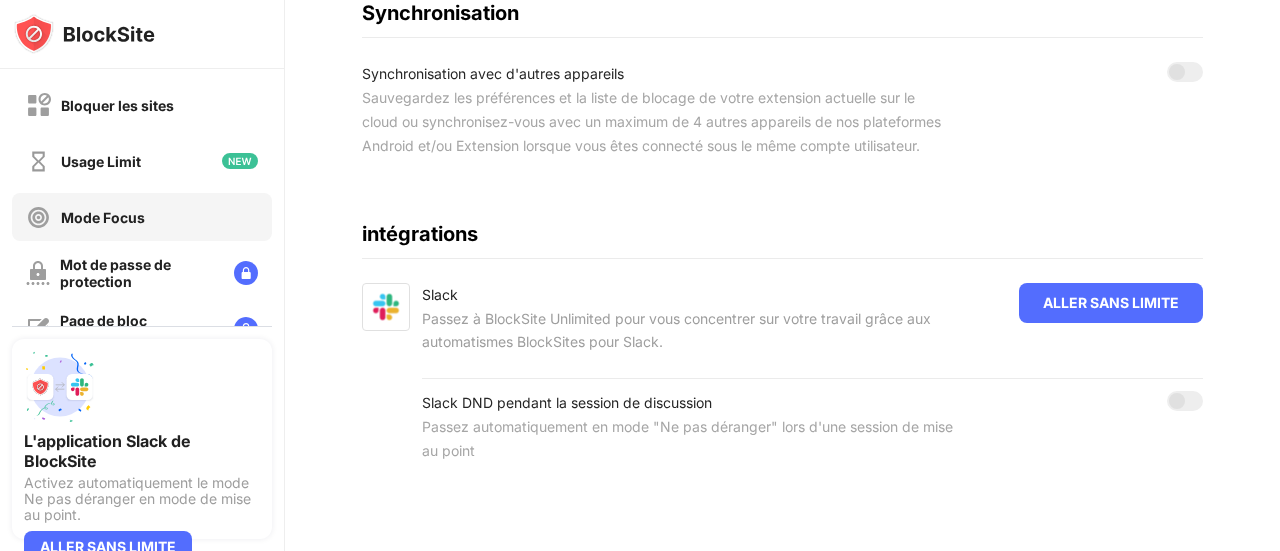 click on "Mode Focus" at bounding box center [103, 217] 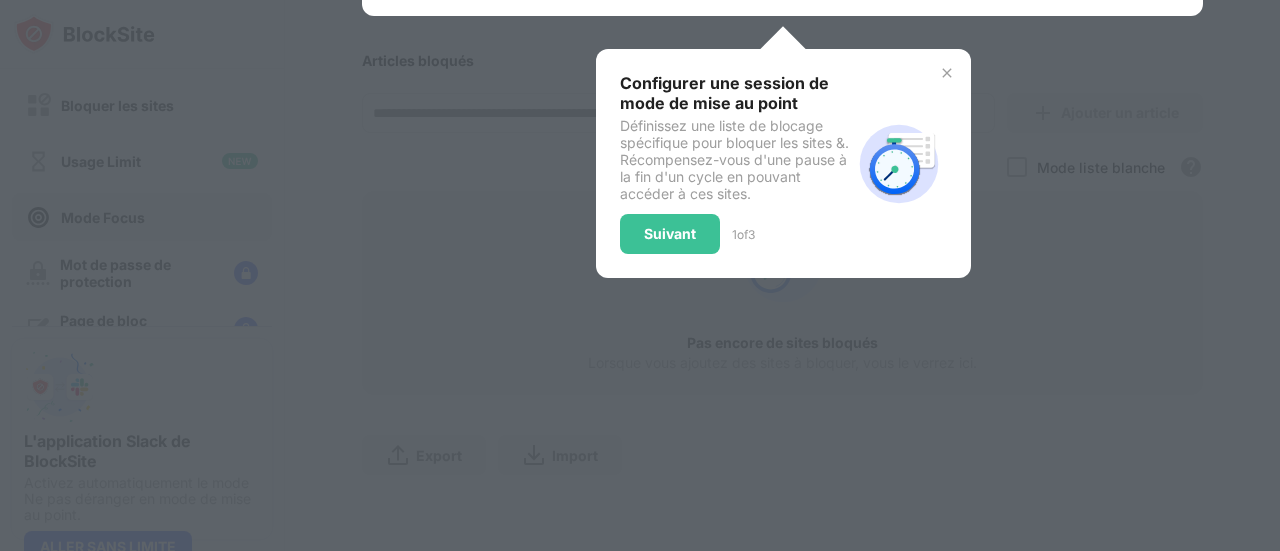 scroll, scrollTop: 602, scrollLeft: 2, axis: both 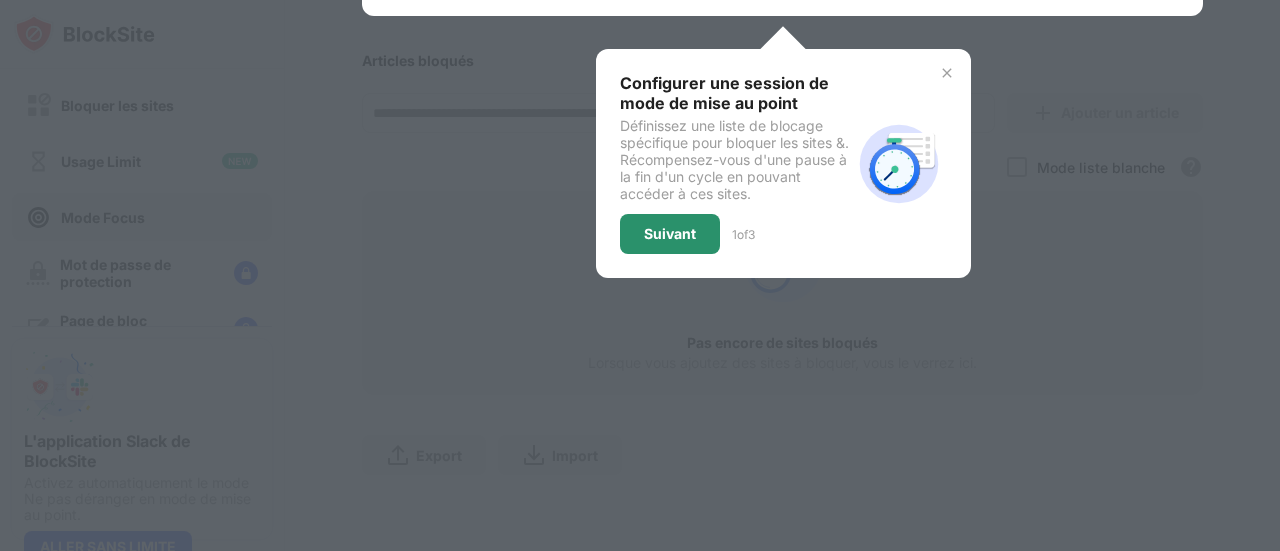 click on "Suivant" at bounding box center (670, 234) 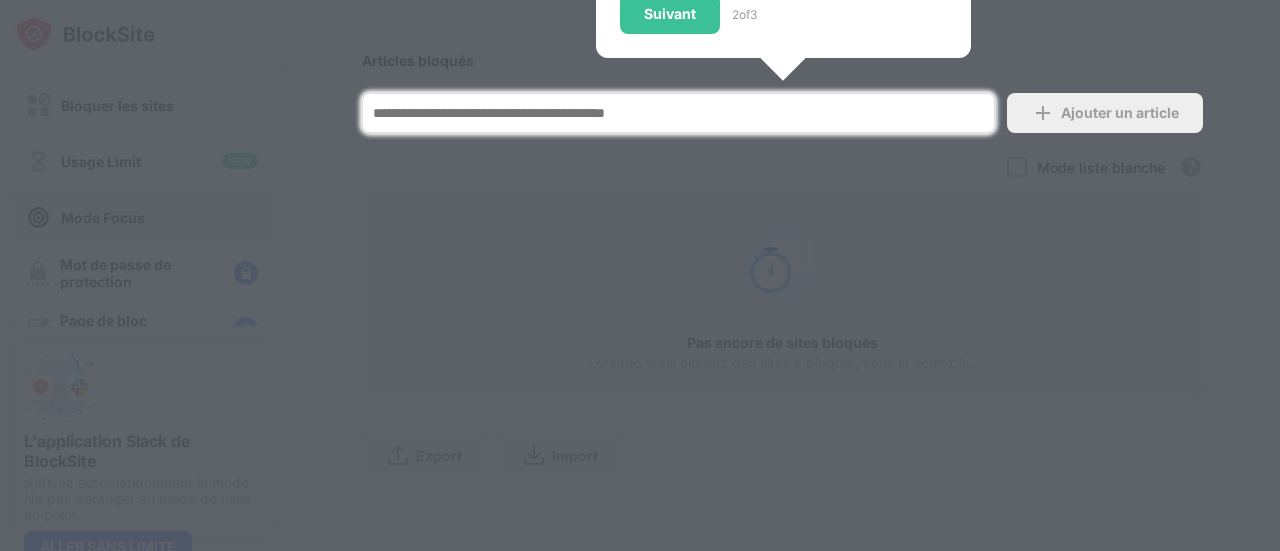 scroll, scrollTop: 12, scrollLeft: 0, axis: vertical 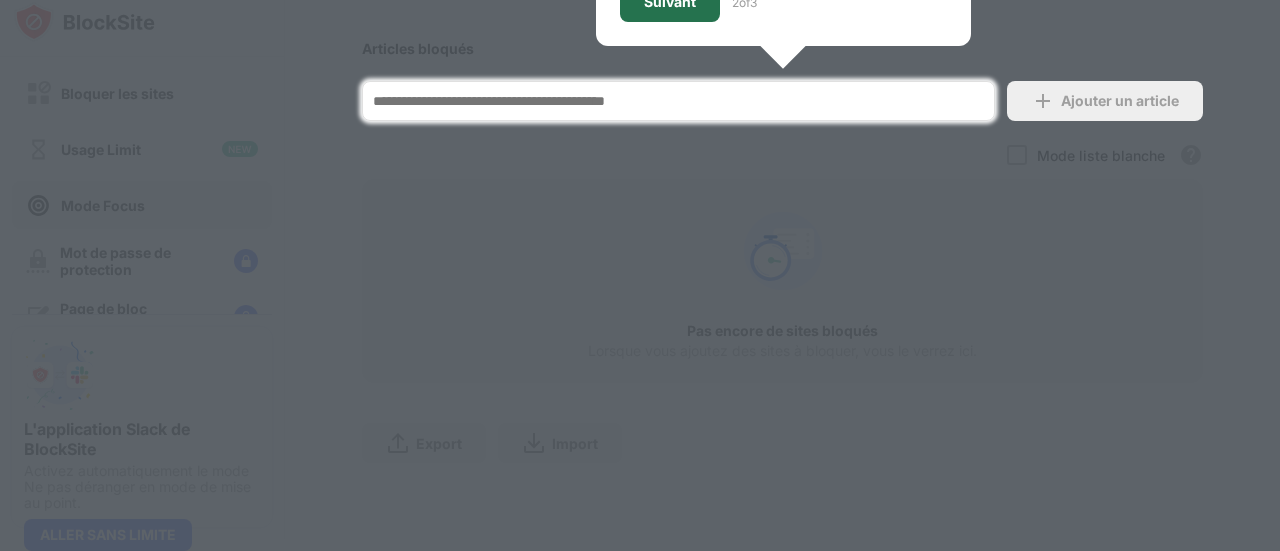 click on "Suivant" at bounding box center [670, 2] 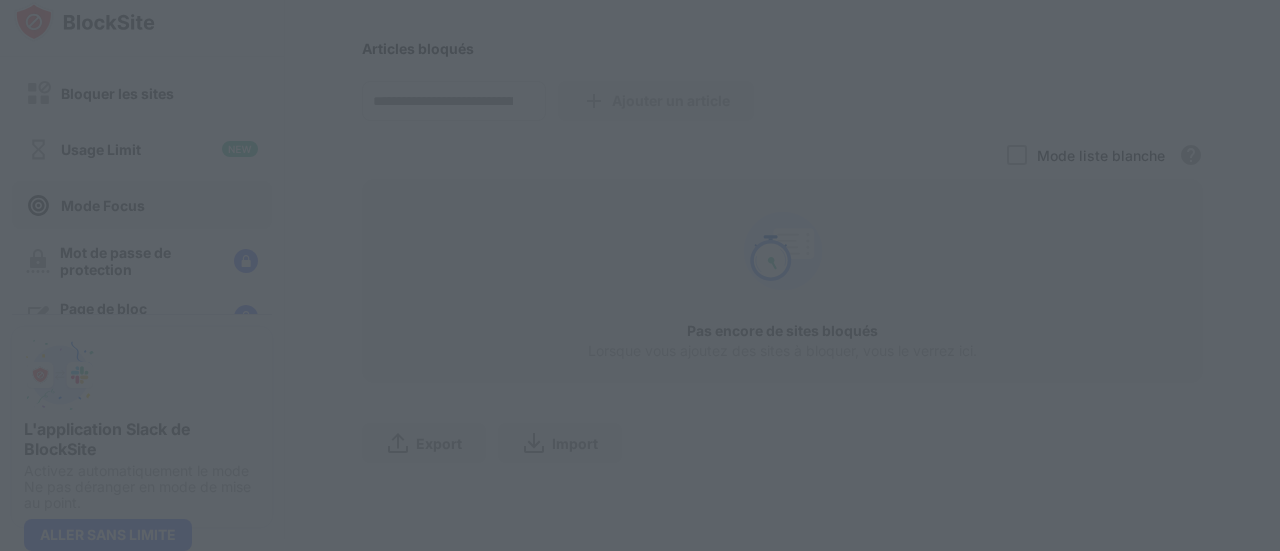 scroll, scrollTop: 0, scrollLeft: 0, axis: both 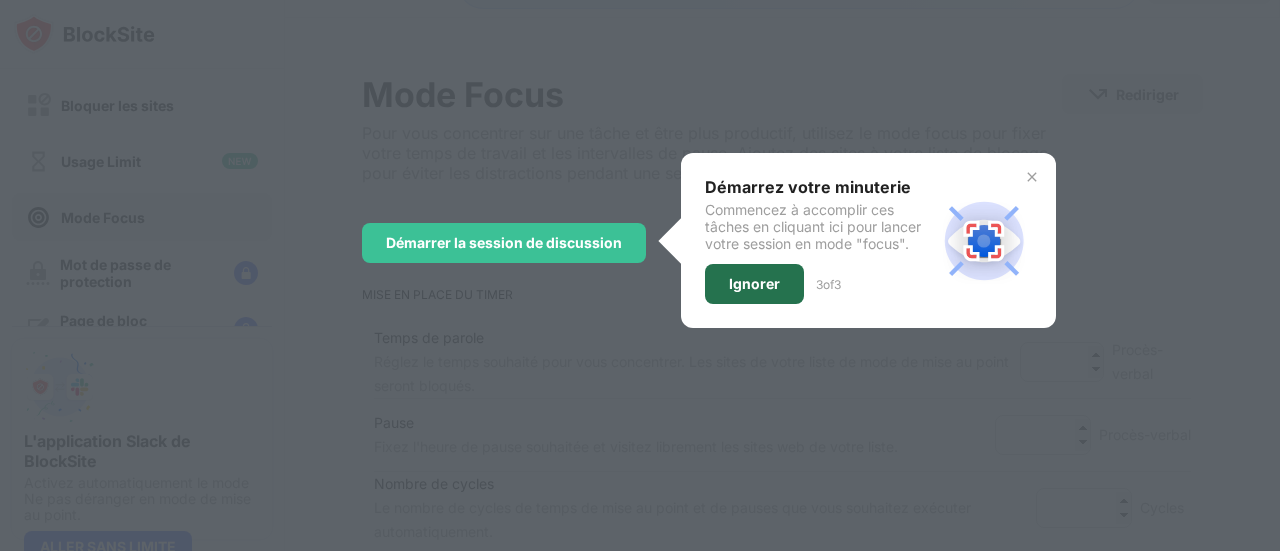 click on "Ignorer" at bounding box center (754, 284) 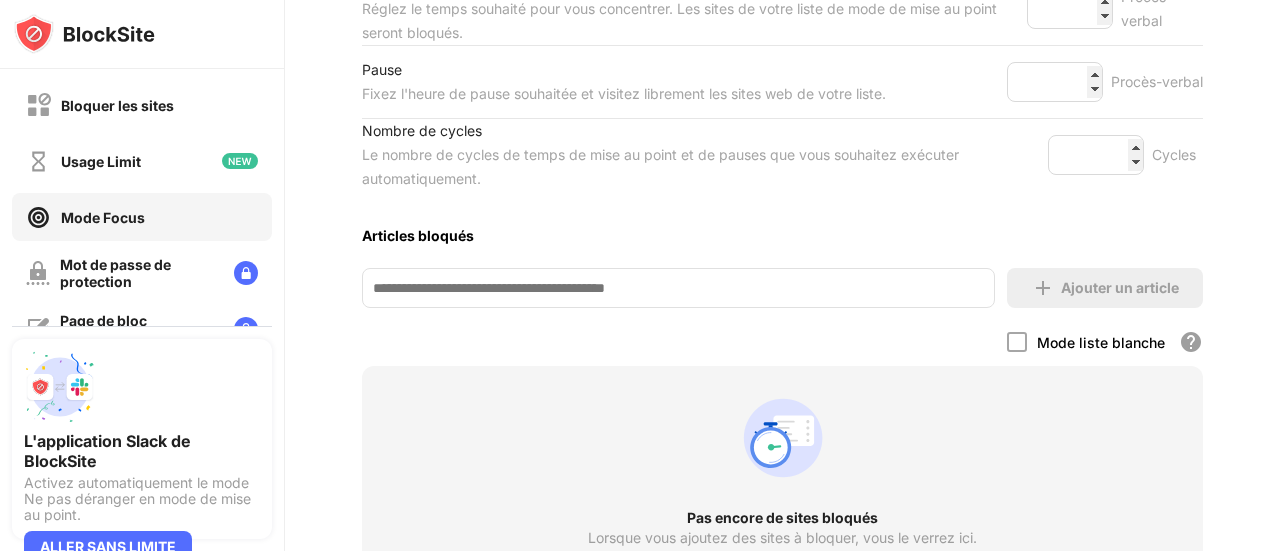 scroll, scrollTop: 394, scrollLeft: 0, axis: vertical 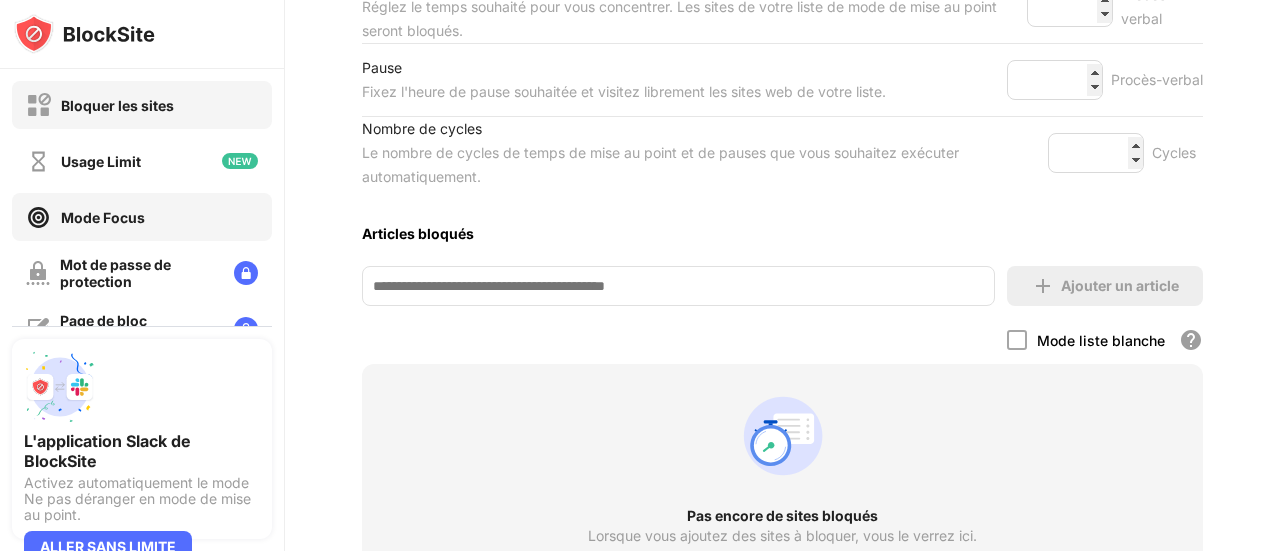 click on "Bloquer les sites" at bounding box center (100, 105) 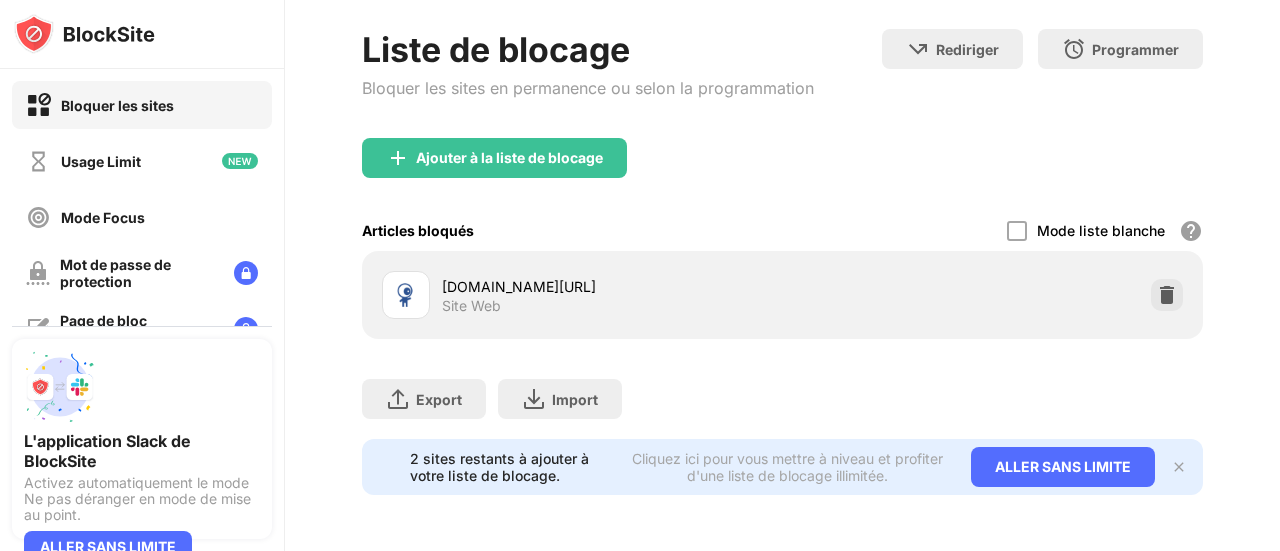 scroll, scrollTop: 110, scrollLeft: 4, axis: both 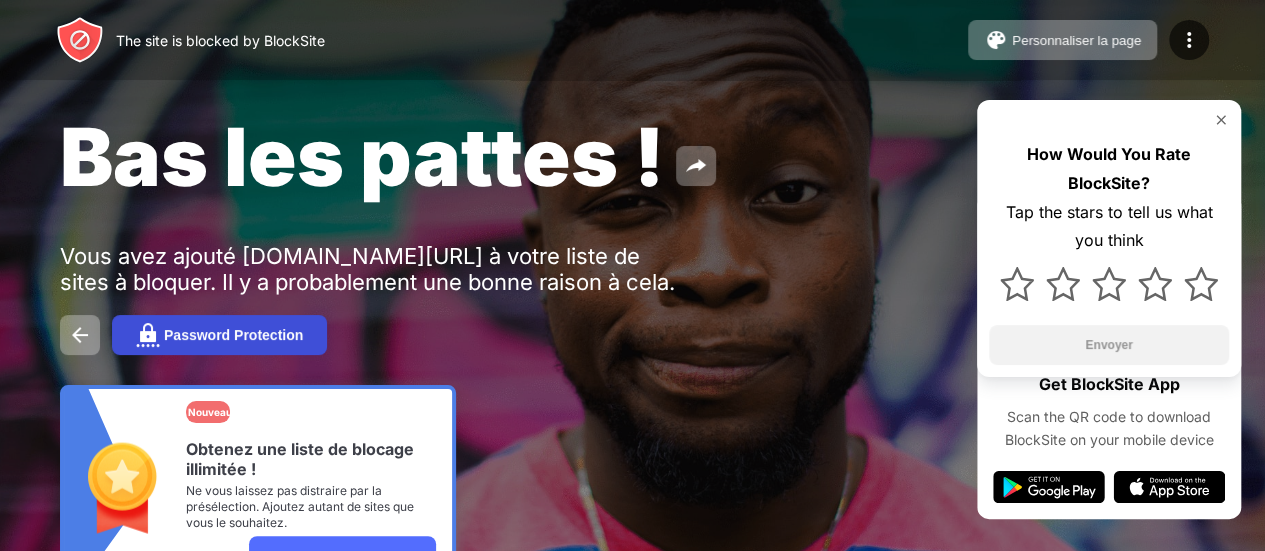 click on "Password Protection" at bounding box center (219, 335) 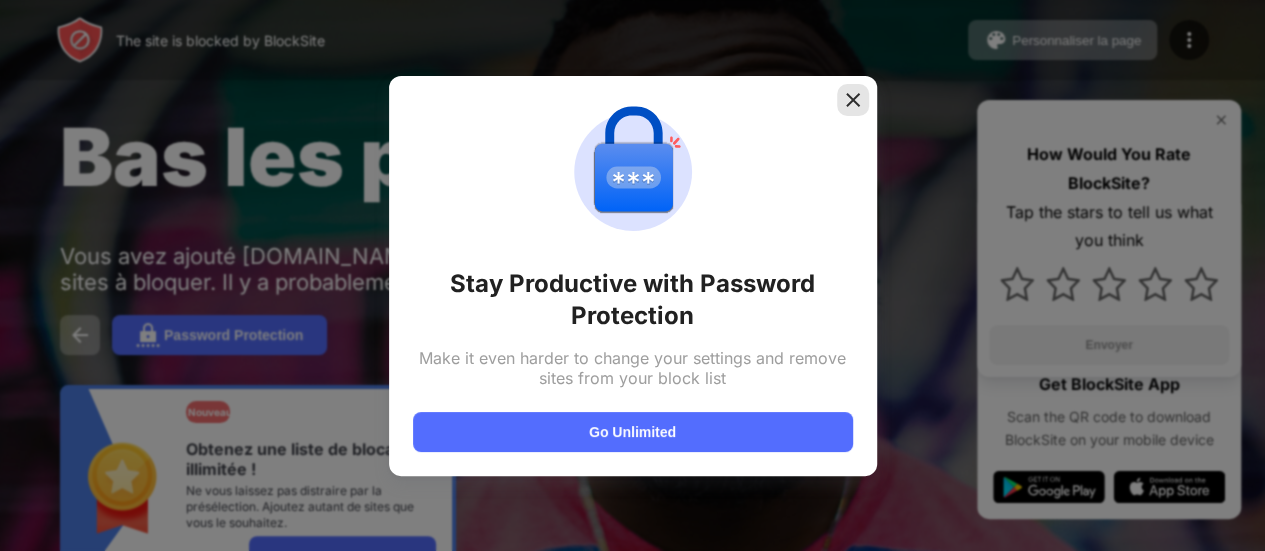 click at bounding box center (853, 100) 